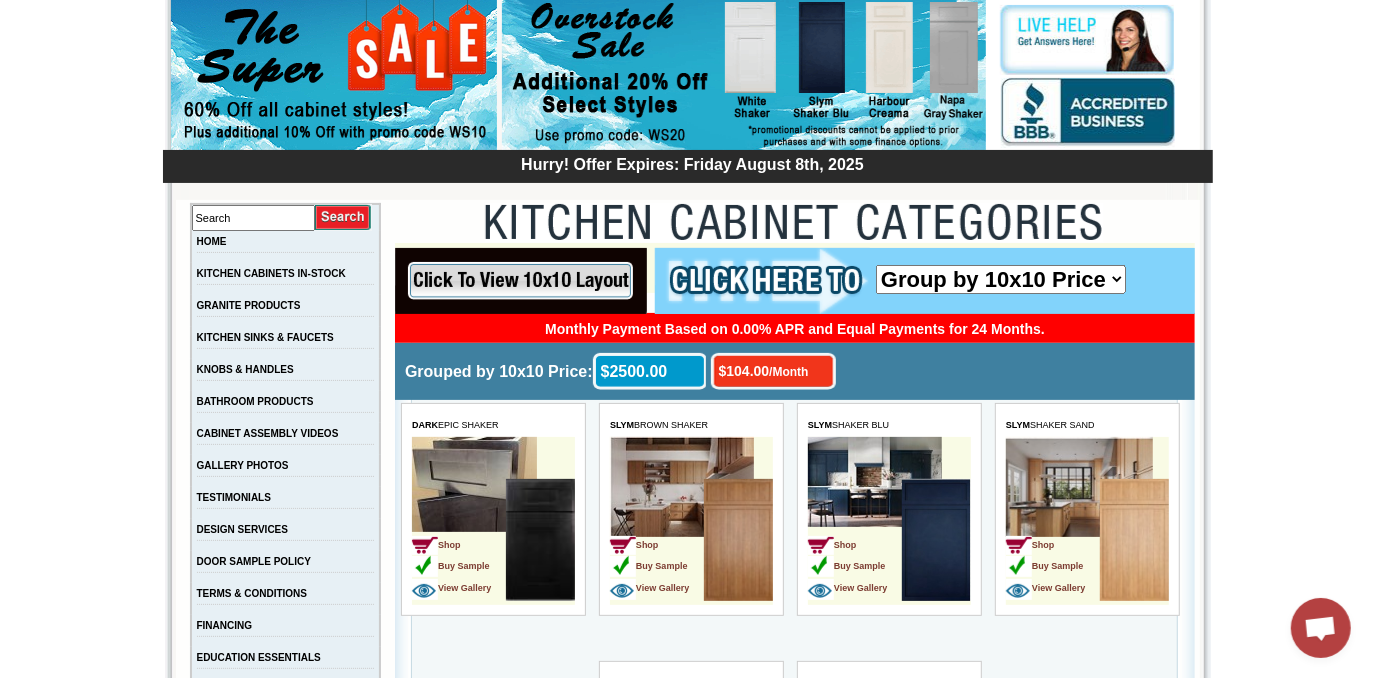 scroll, scrollTop: 0, scrollLeft: 0, axis: both 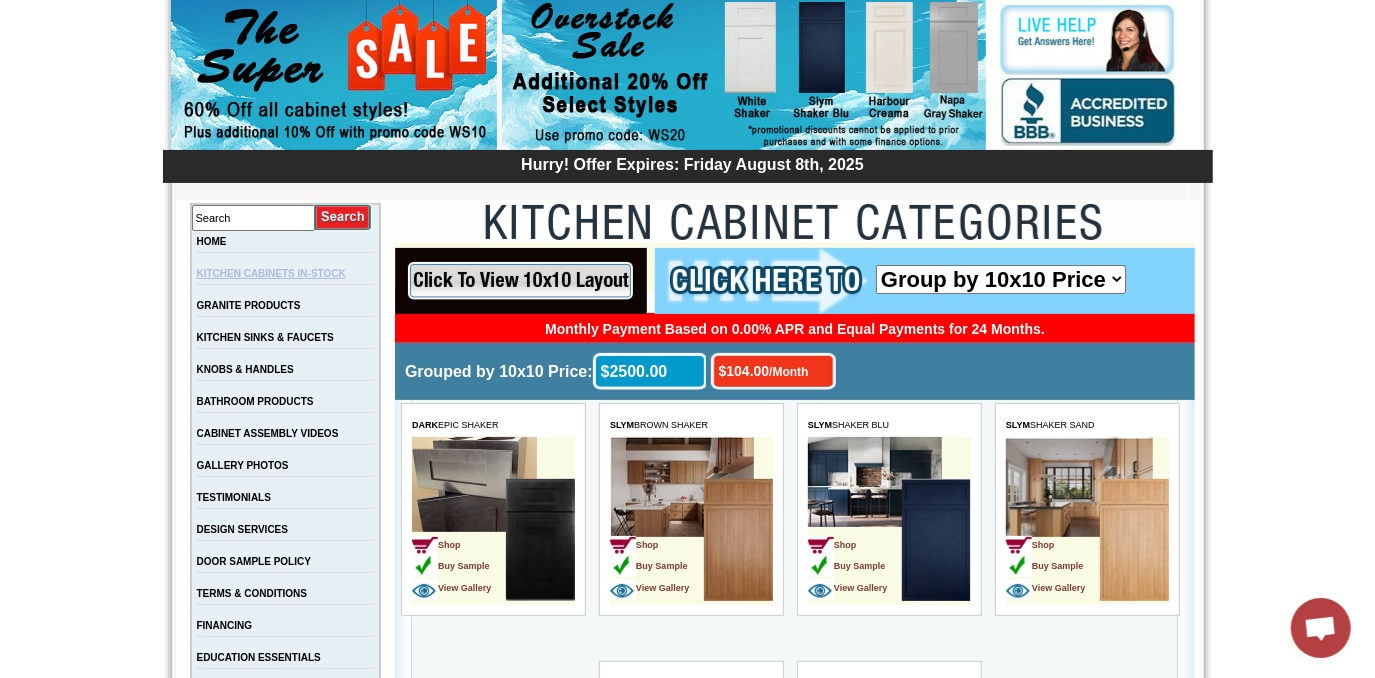 click on "KITCHEN CABINETS IN-STOCK" at bounding box center (271, 273) 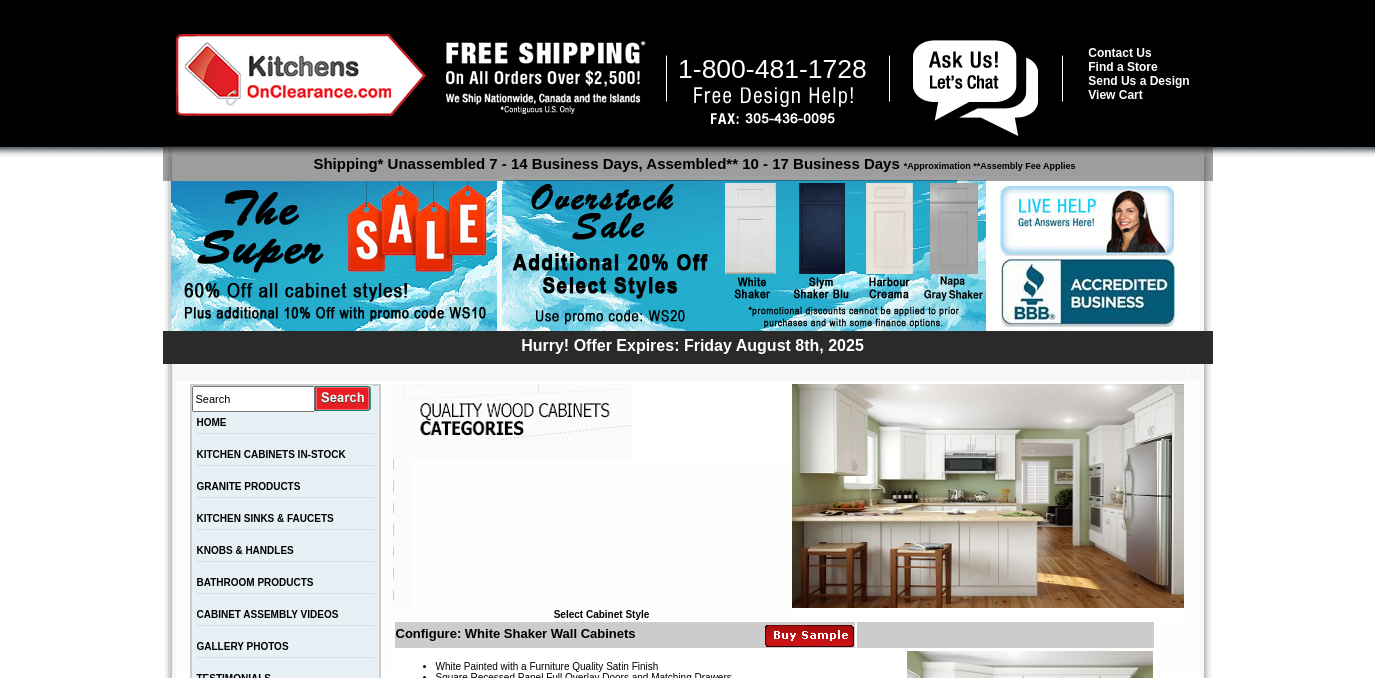 scroll, scrollTop: 0, scrollLeft: 0, axis: both 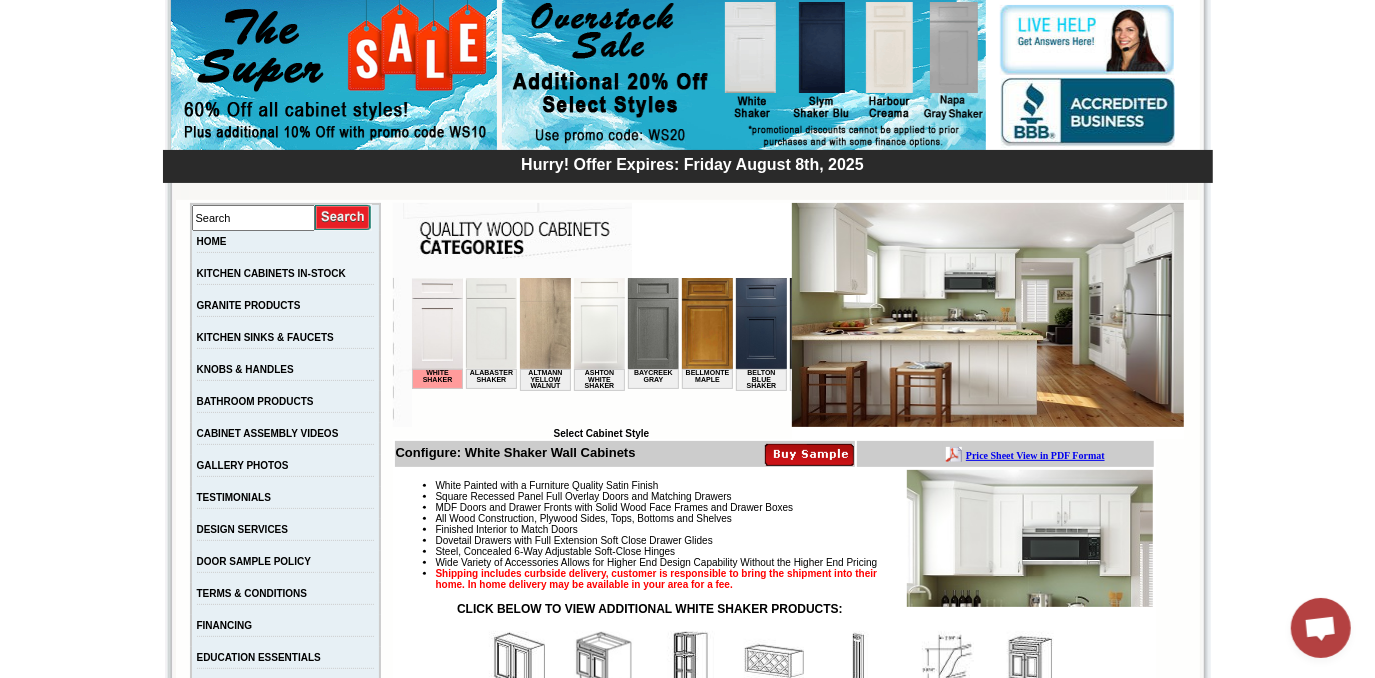 click at bounding box center [652, 322] 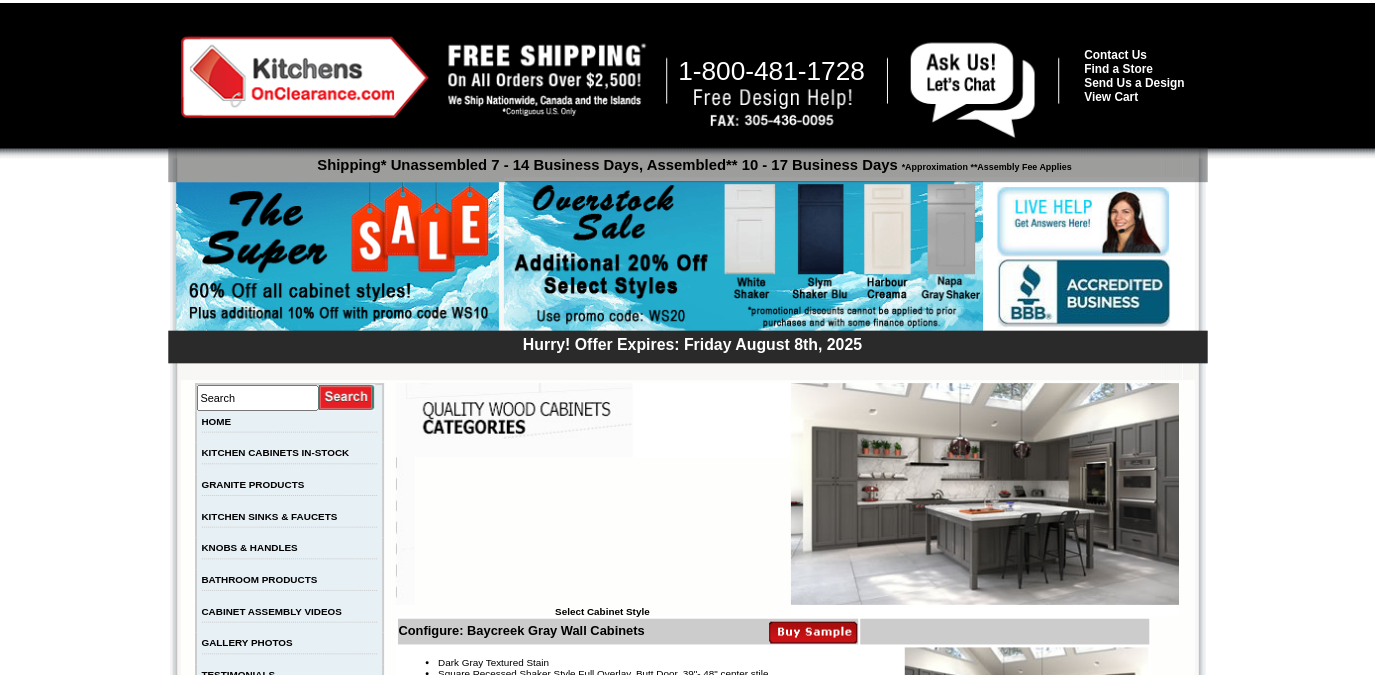 scroll, scrollTop: 0, scrollLeft: 0, axis: both 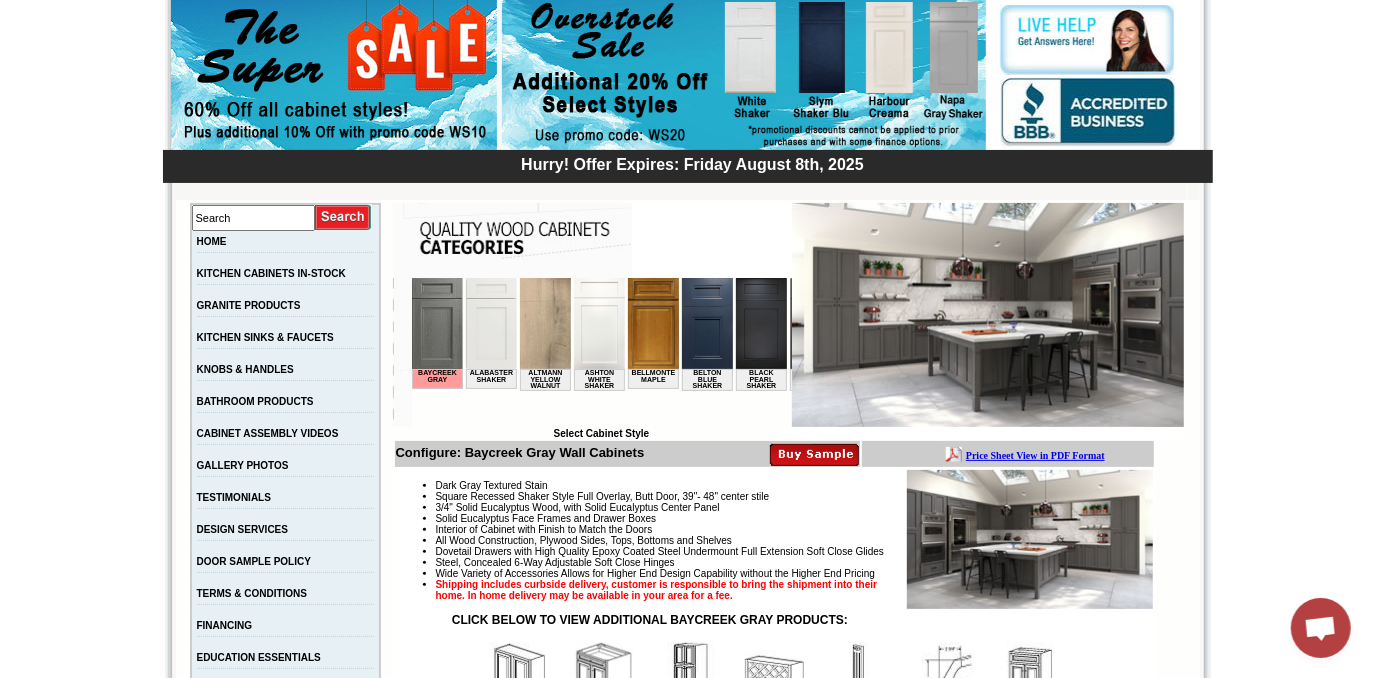 click at bounding box center [652, 322] 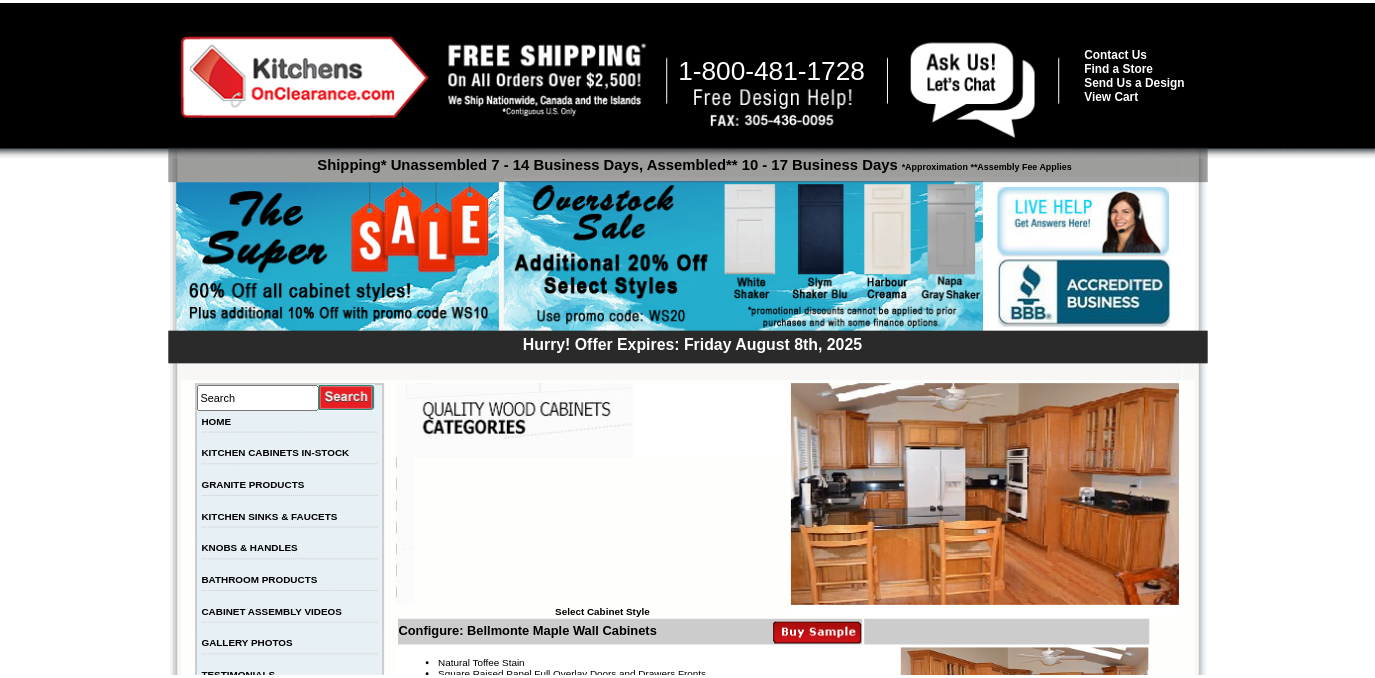 scroll, scrollTop: 0, scrollLeft: 0, axis: both 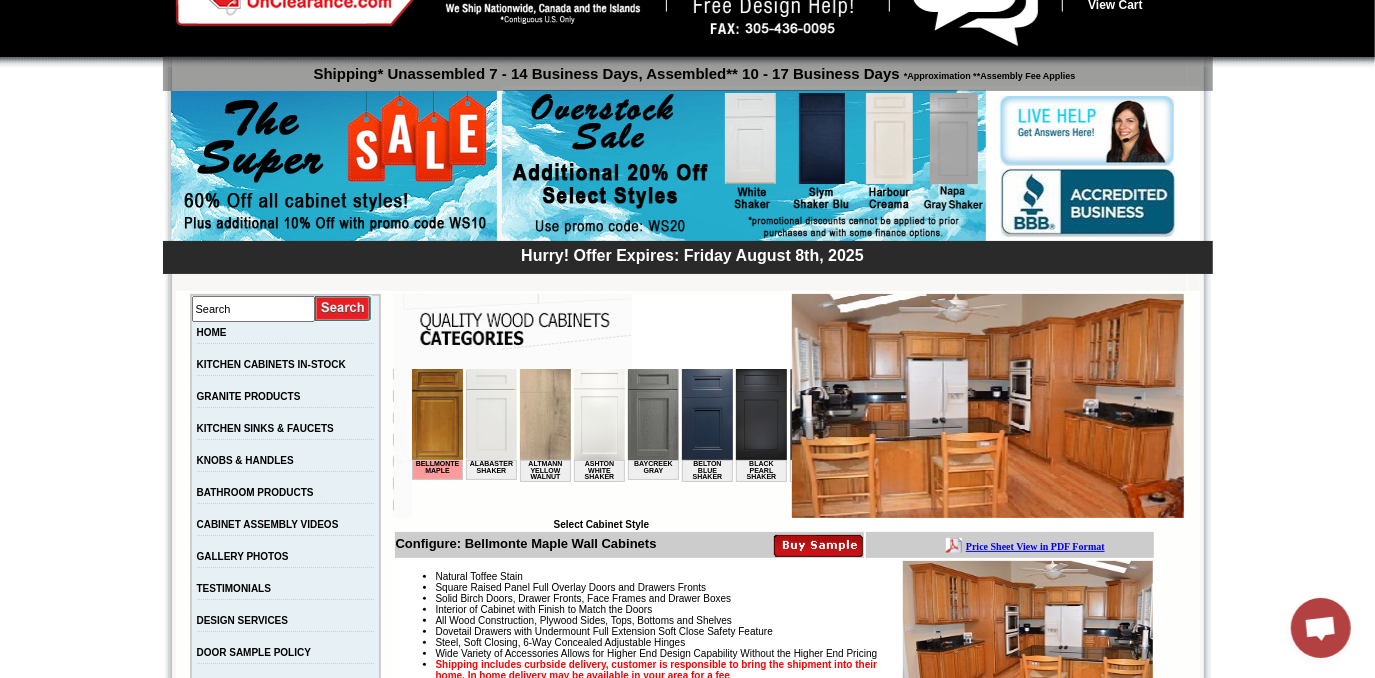 click at bounding box center [706, 413] 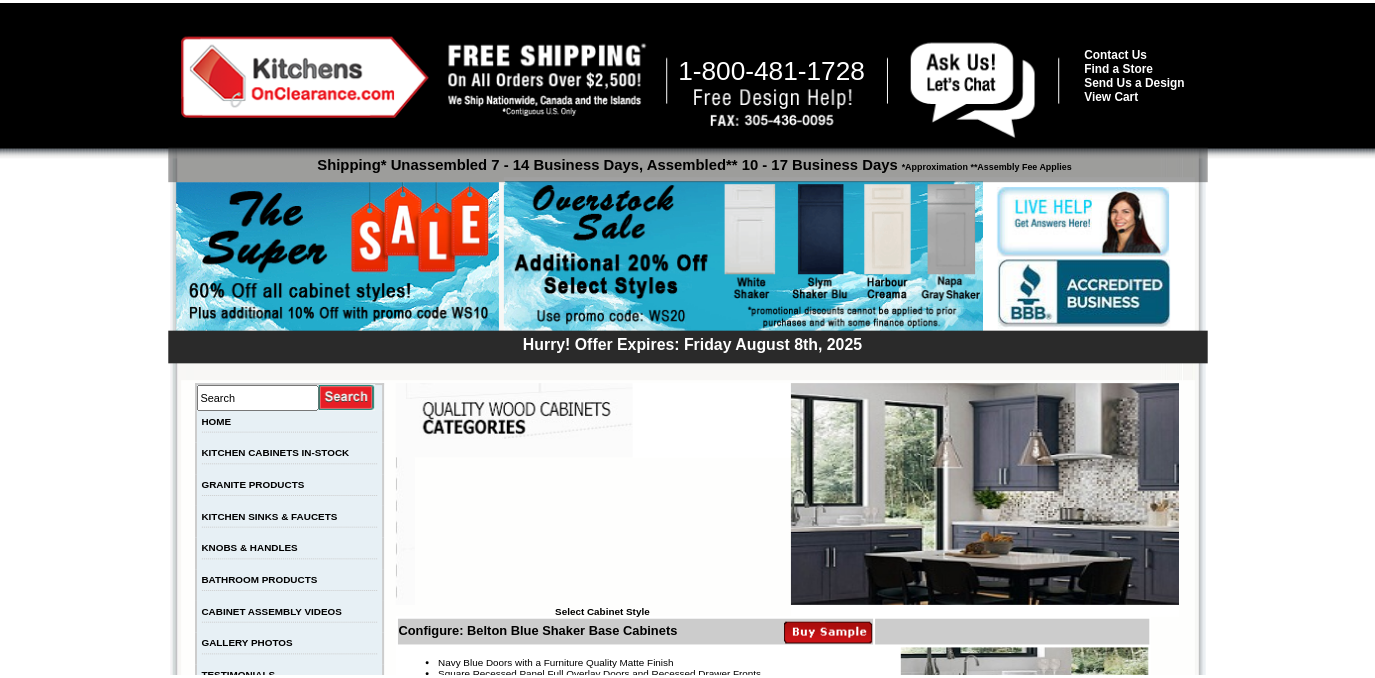 scroll, scrollTop: 0, scrollLeft: 0, axis: both 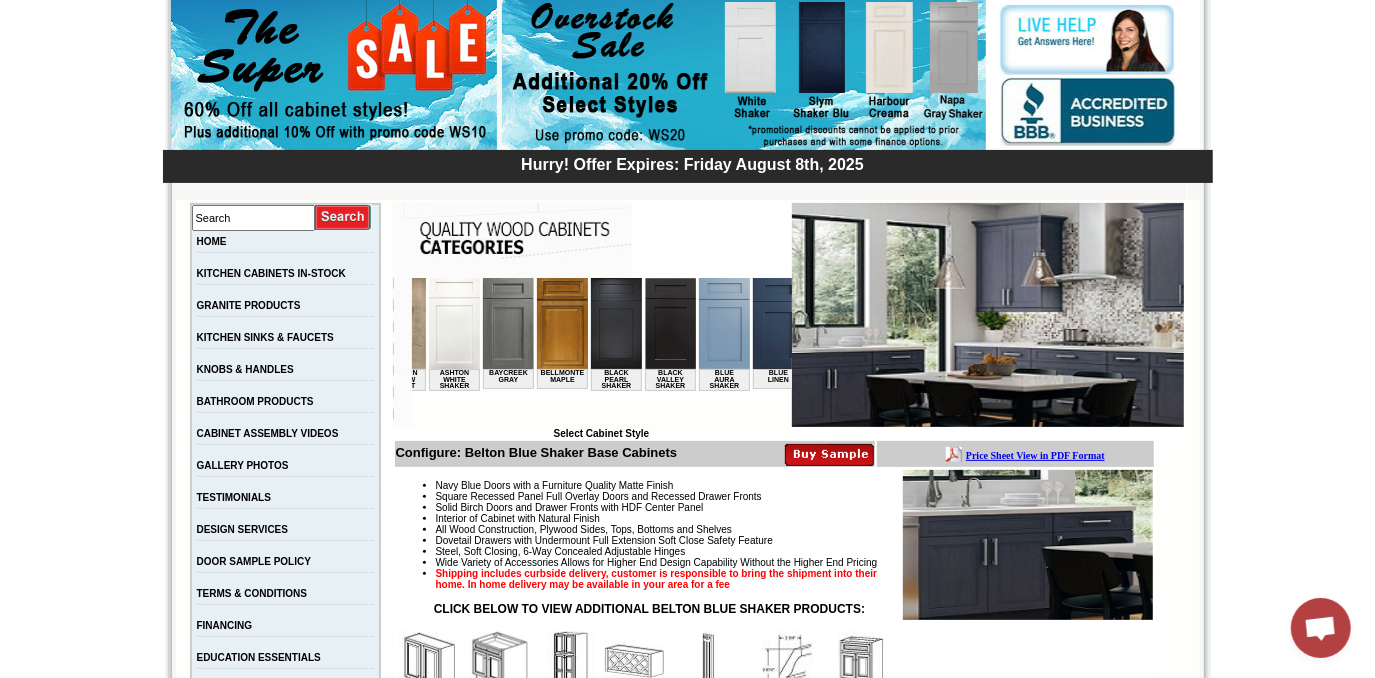 click at bounding box center (669, 322) 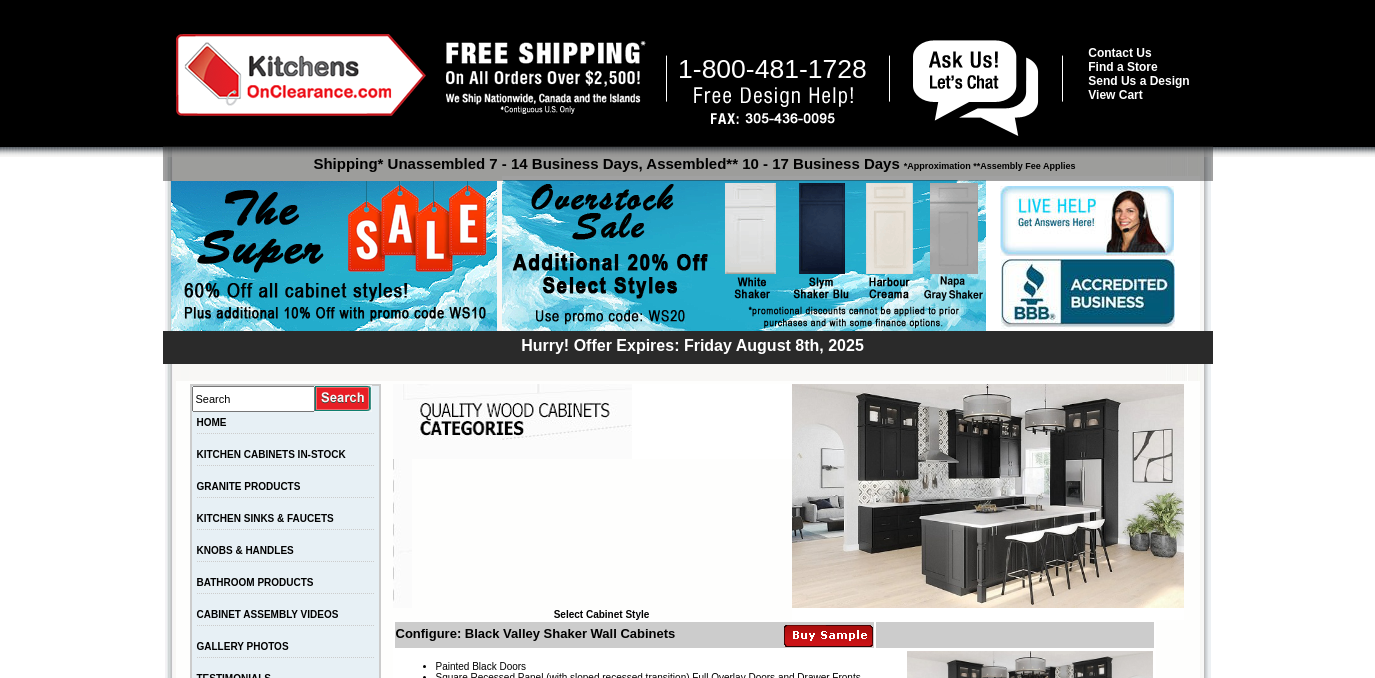 scroll, scrollTop: 0, scrollLeft: 0, axis: both 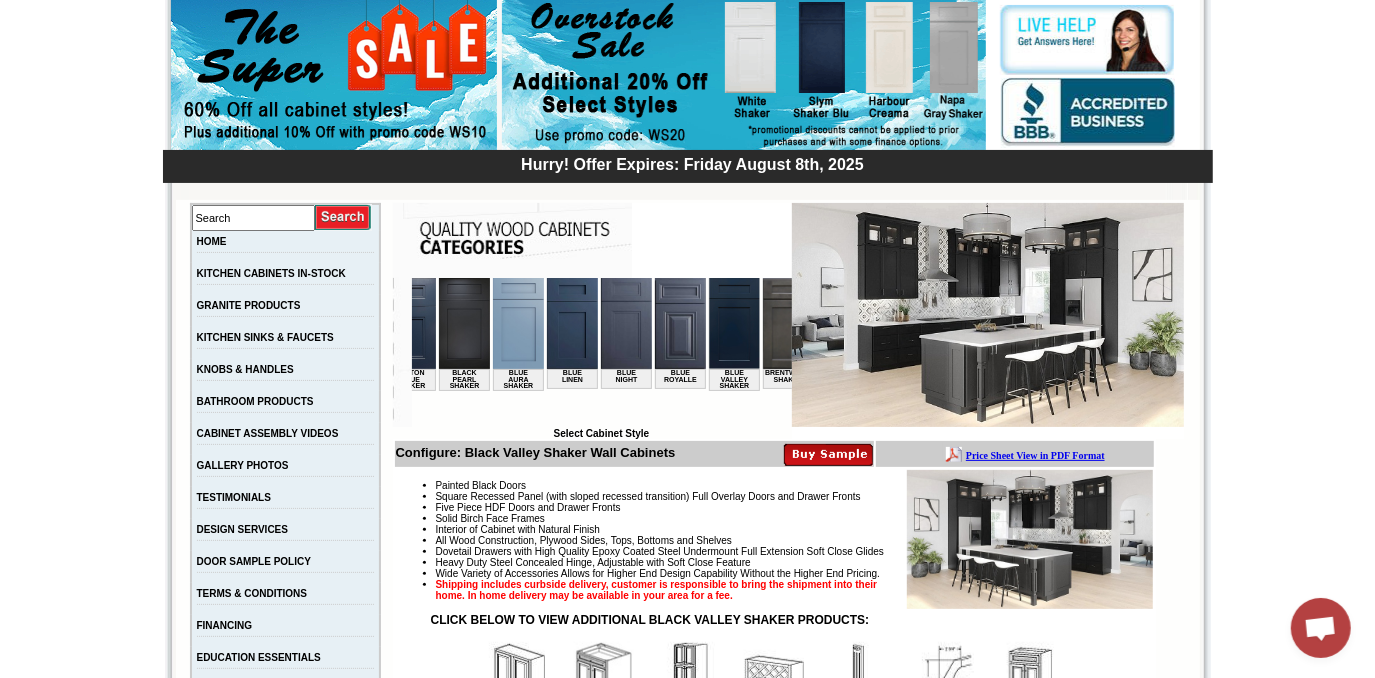 click at bounding box center (679, 322) 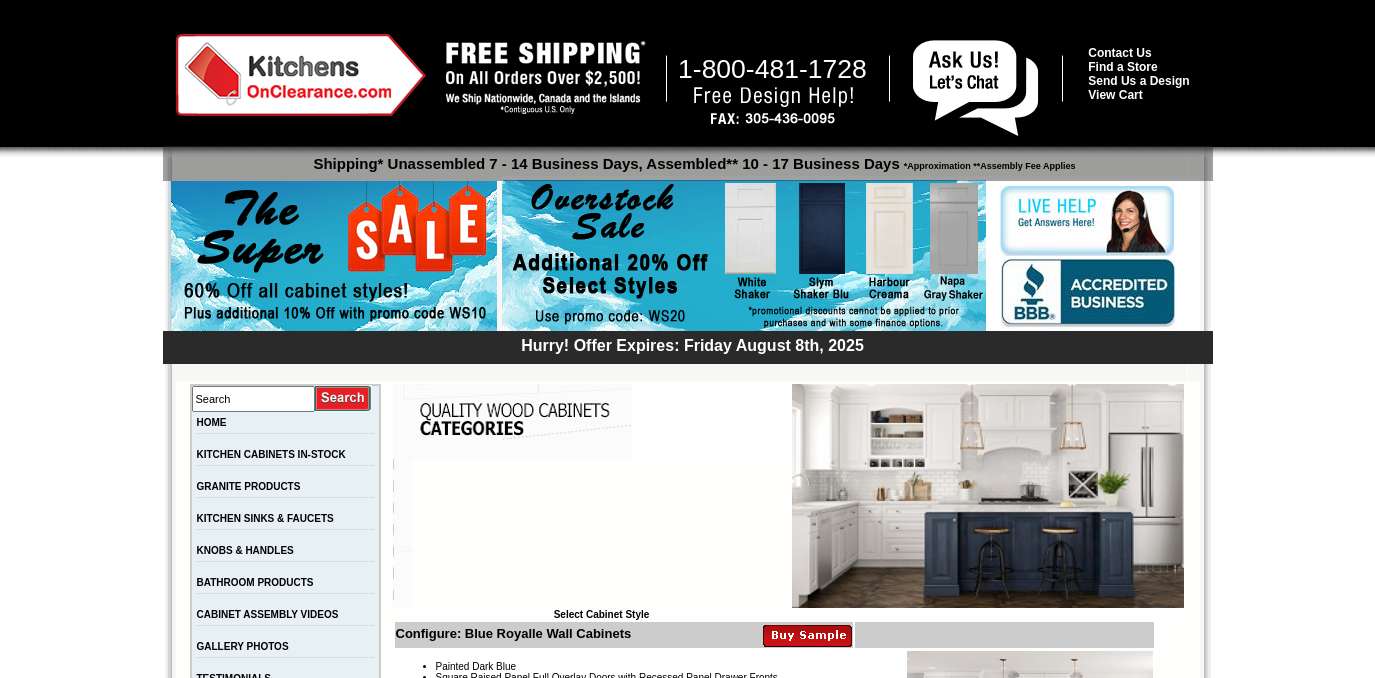 scroll, scrollTop: 0, scrollLeft: 0, axis: both 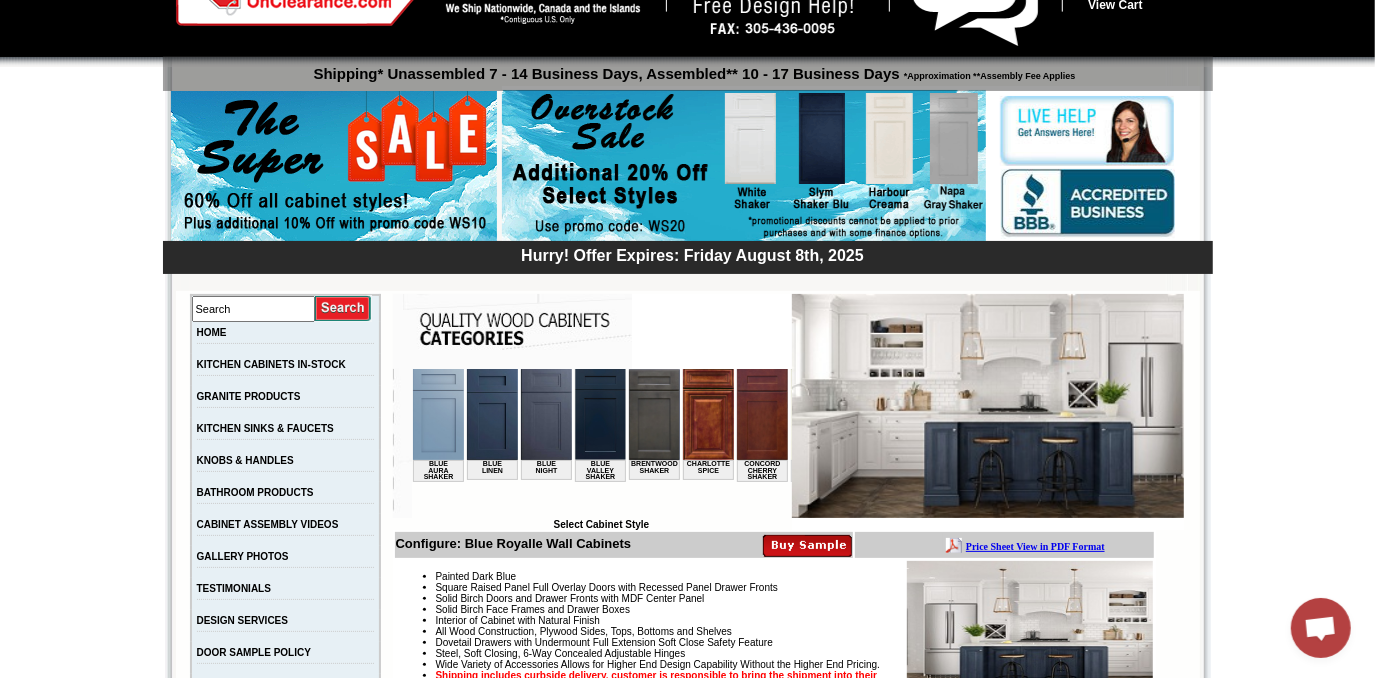 click at bounding box center [707, 413] 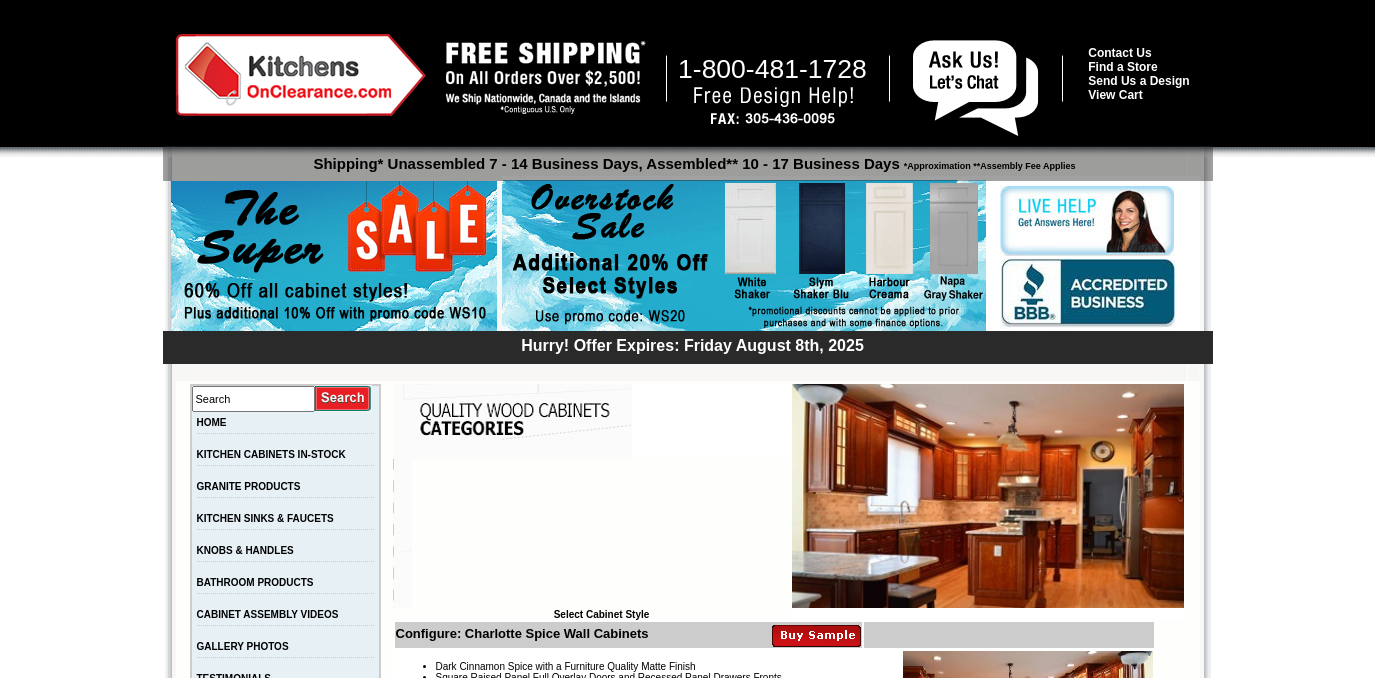 scroll, scrollTop: 0, scrollLeft: 0, axis: both 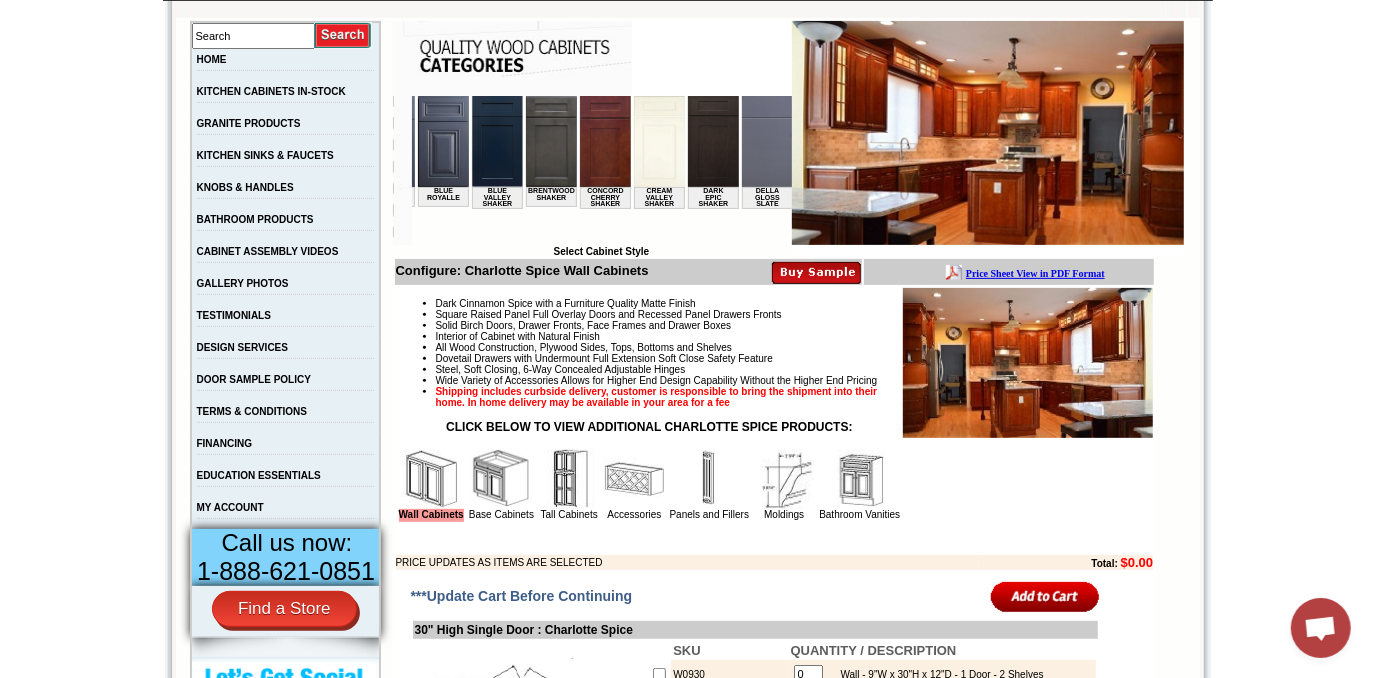 click at bounding box center (604, 140) 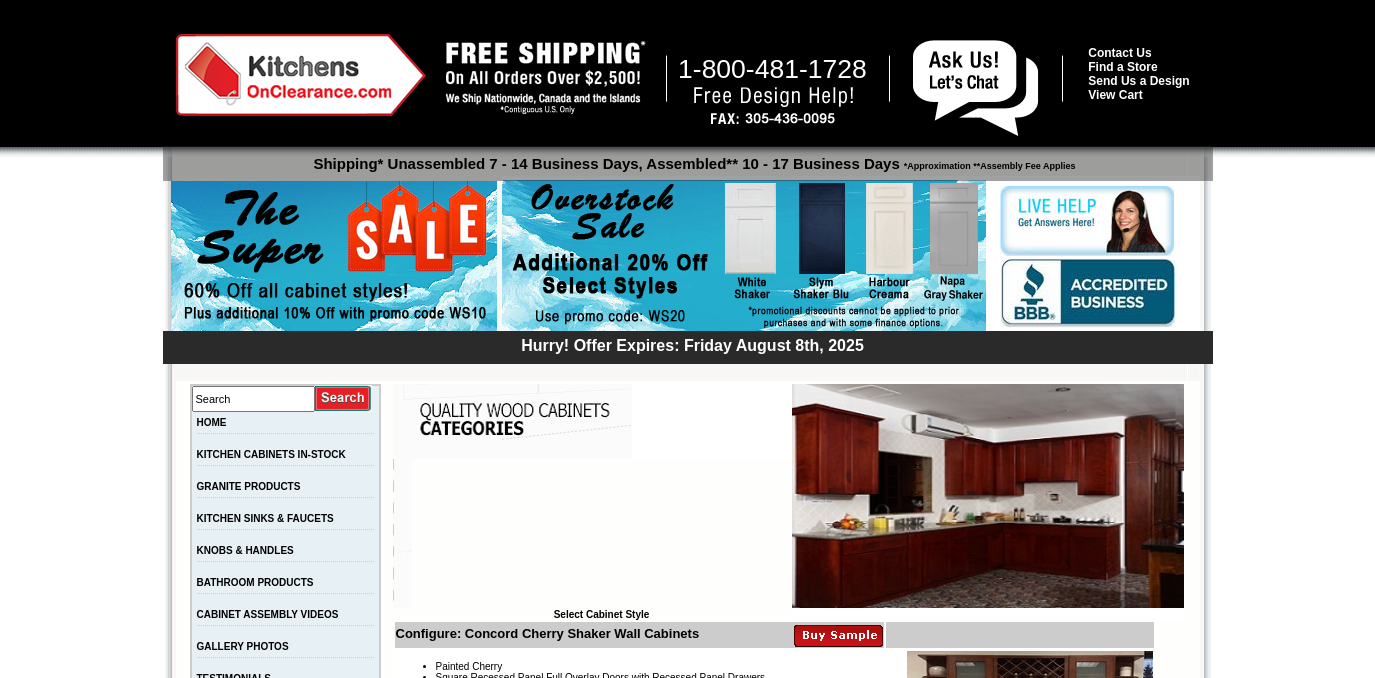 scroll, scrollTop: 0, scrollLeft: 0, axis: both 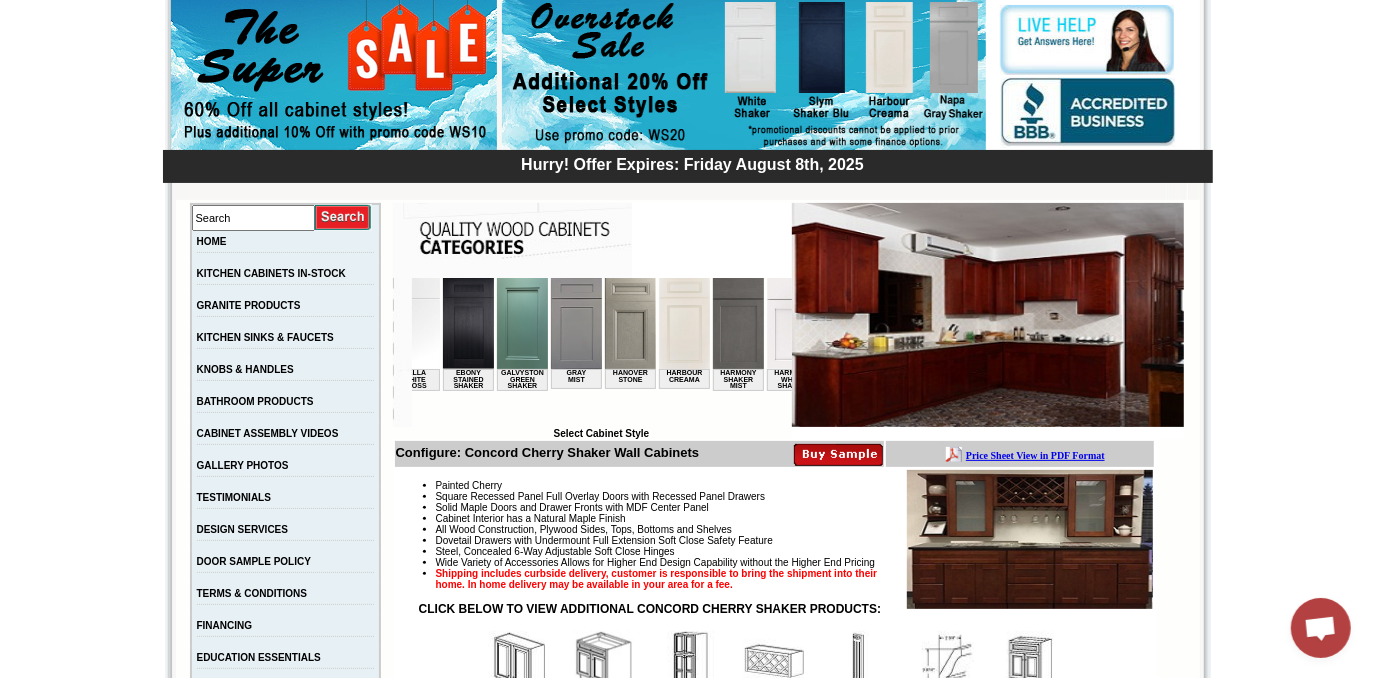 click at bounding box center (629, 322) 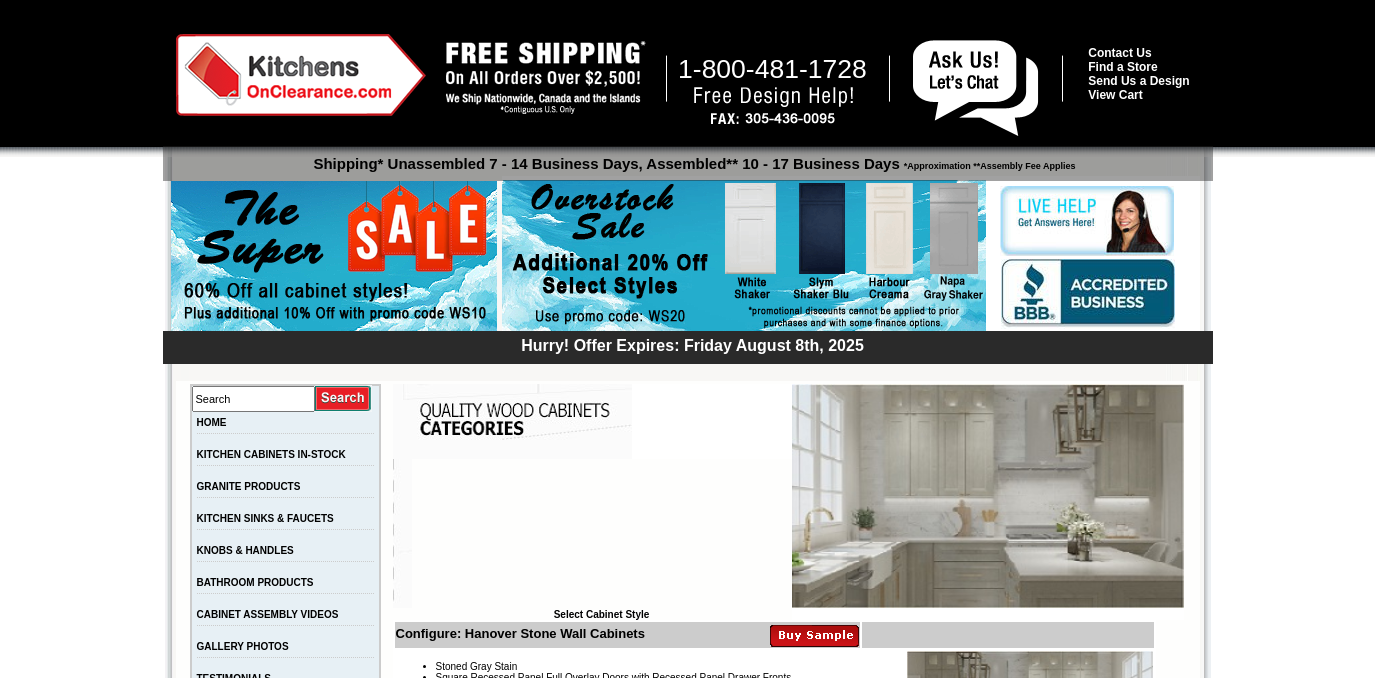 scroll, scrollTop: 0, scrollLeft: 0, axis: both 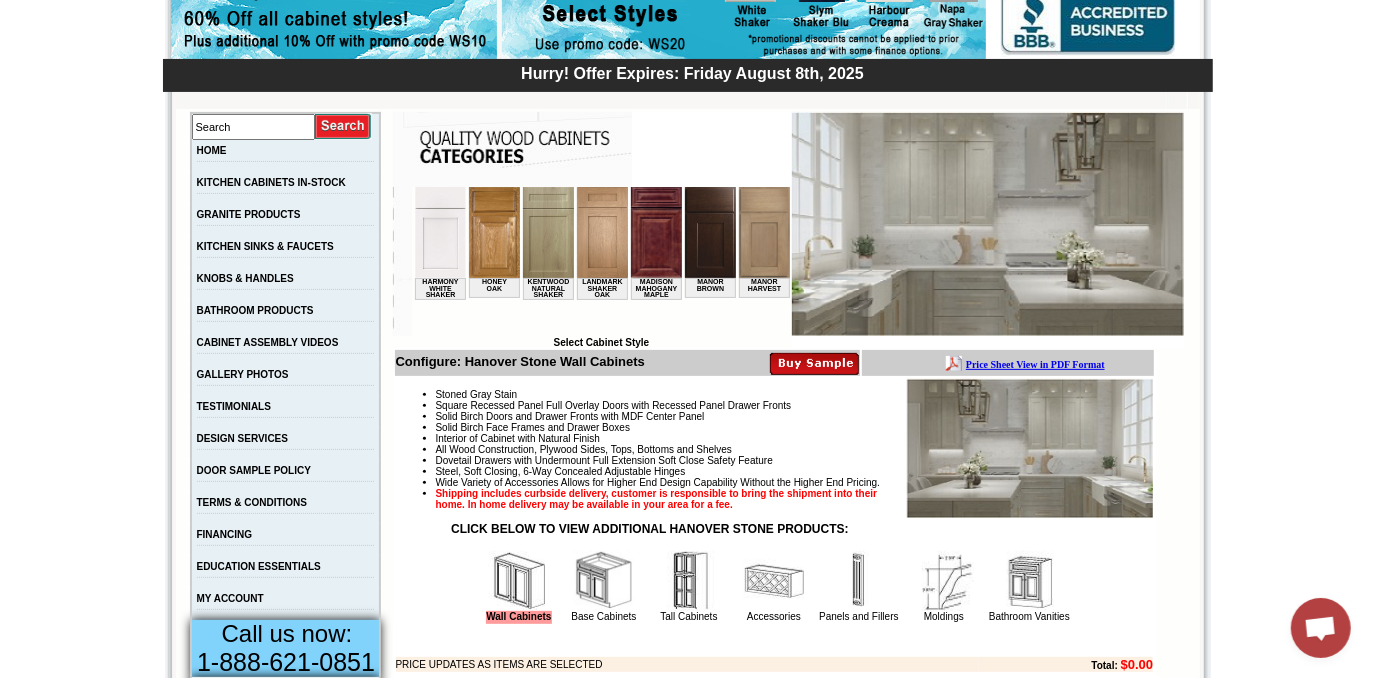 click at bounding box center (655, 231) 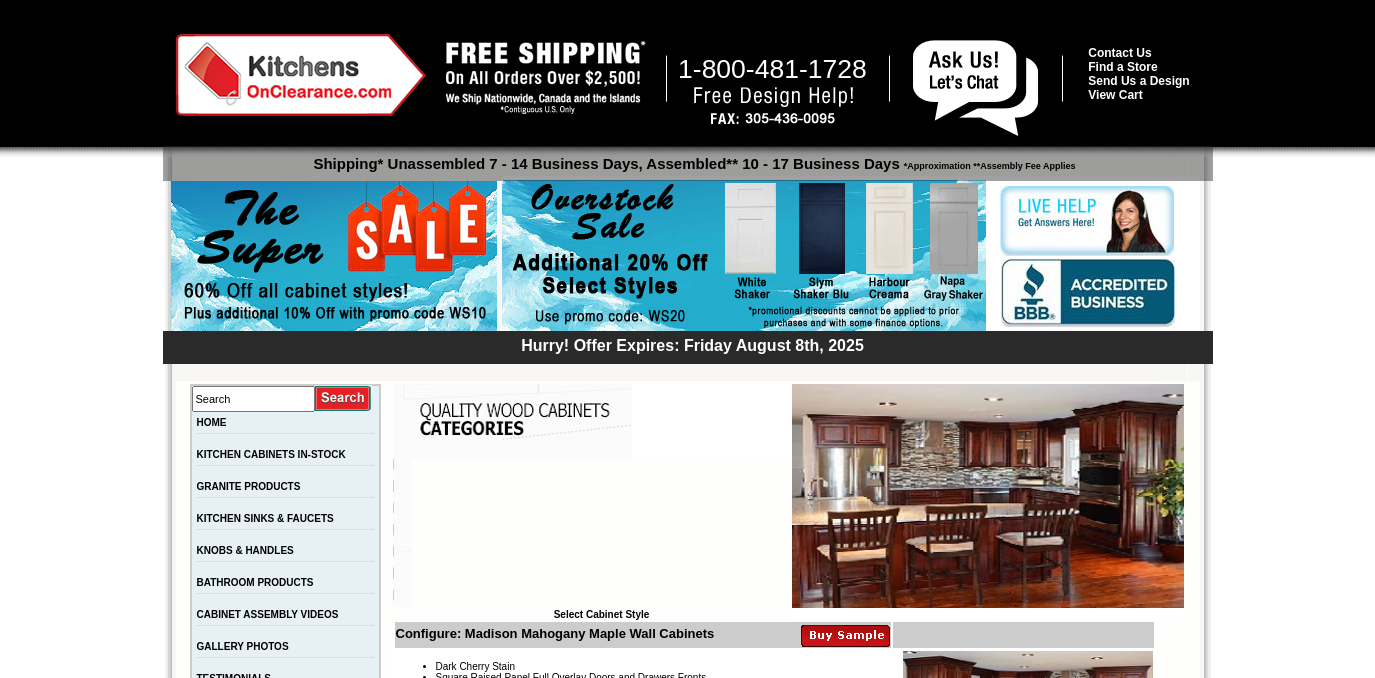 scroll, scrollTop: 0, scrollLeft: 0, axis: both 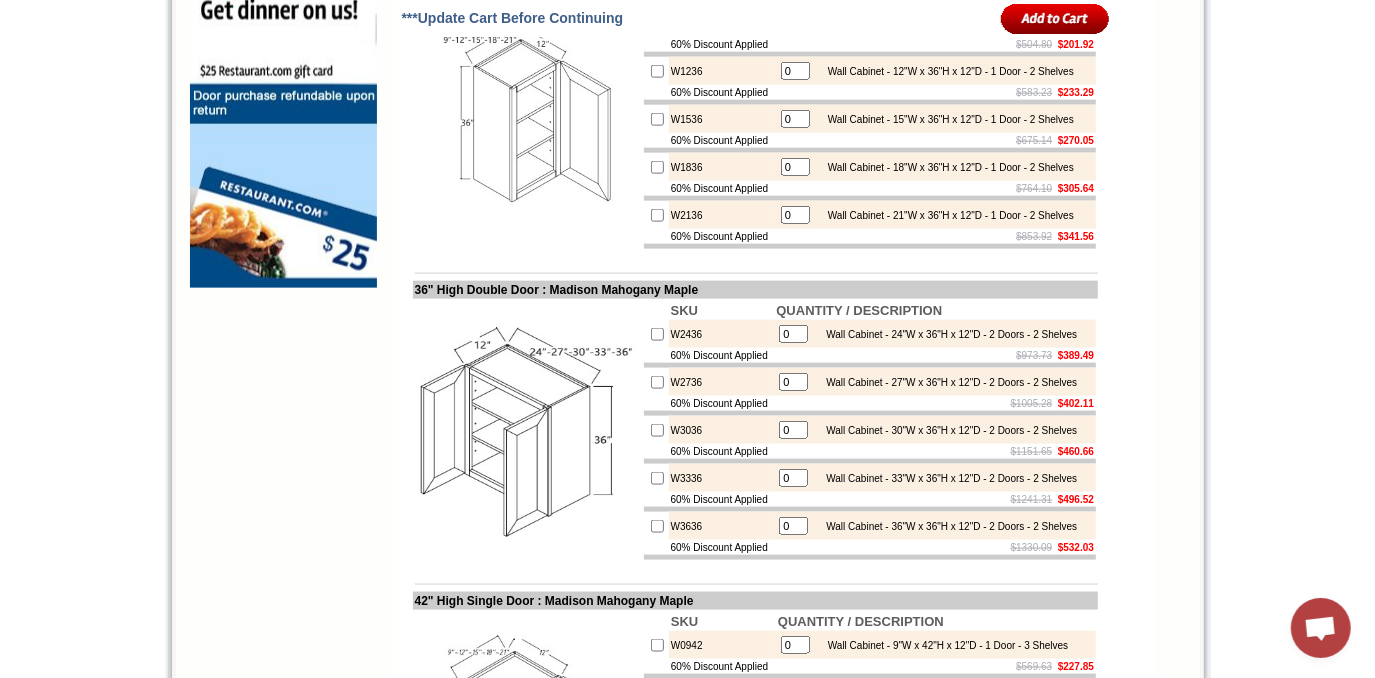 drag, startPoint x: 666, startPoint y: 275, endPoint x: 603, endPoint y: 302, distance: 68.54196 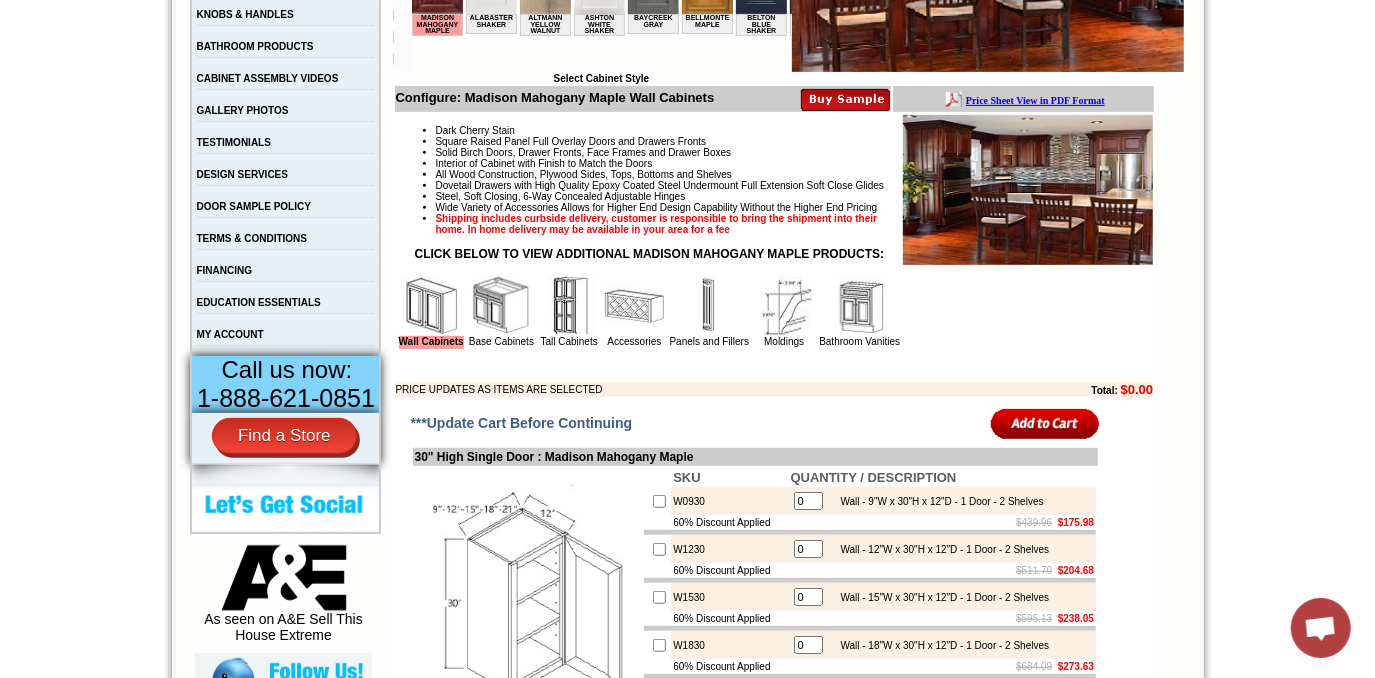 scroll, scrollTop: 363, scrollLeft: 0, axis: vertical 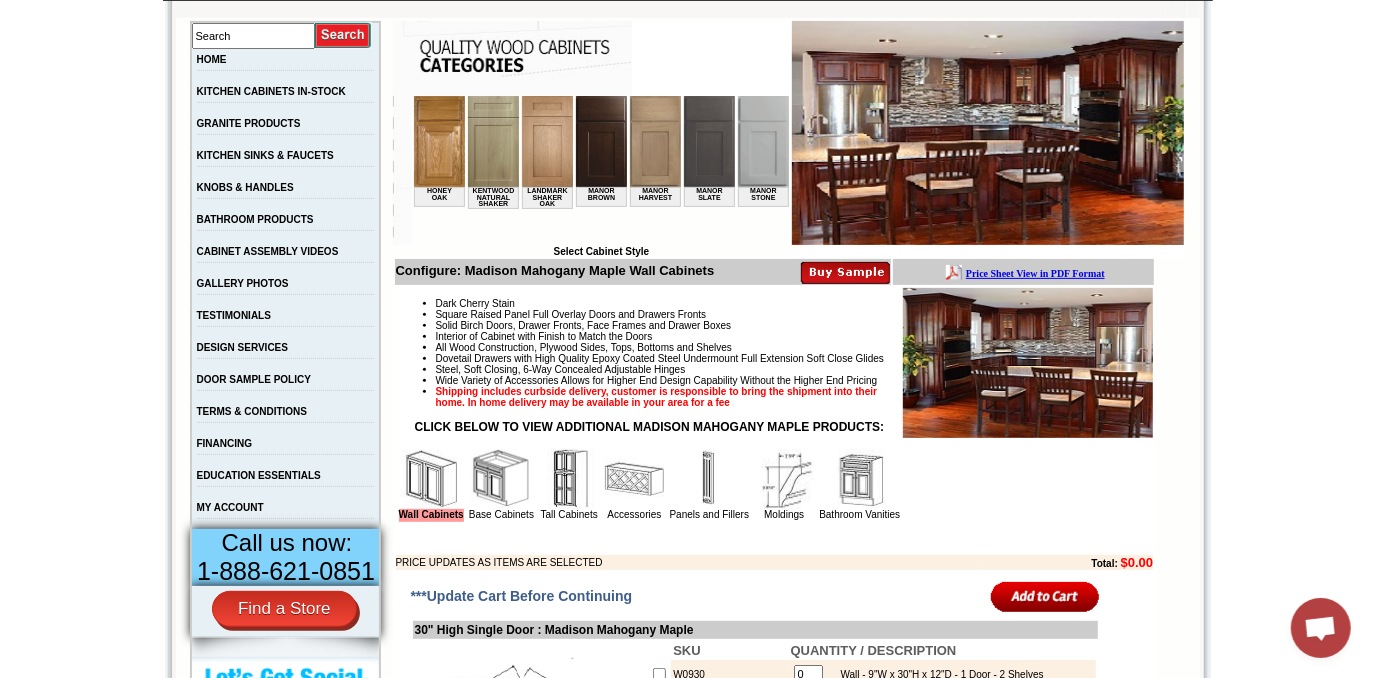 click at bounding box center (600, 140) 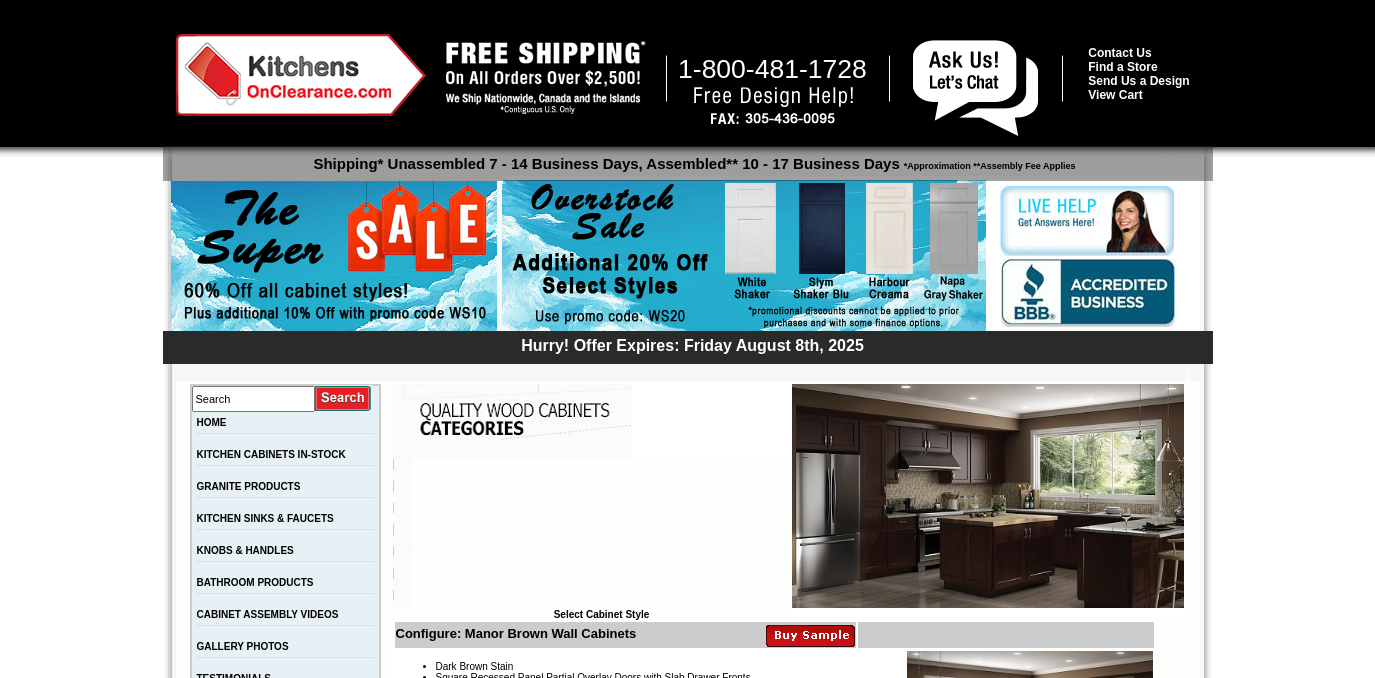 scroll, scrollTop: 0, scrollLeft: 0, axis: both 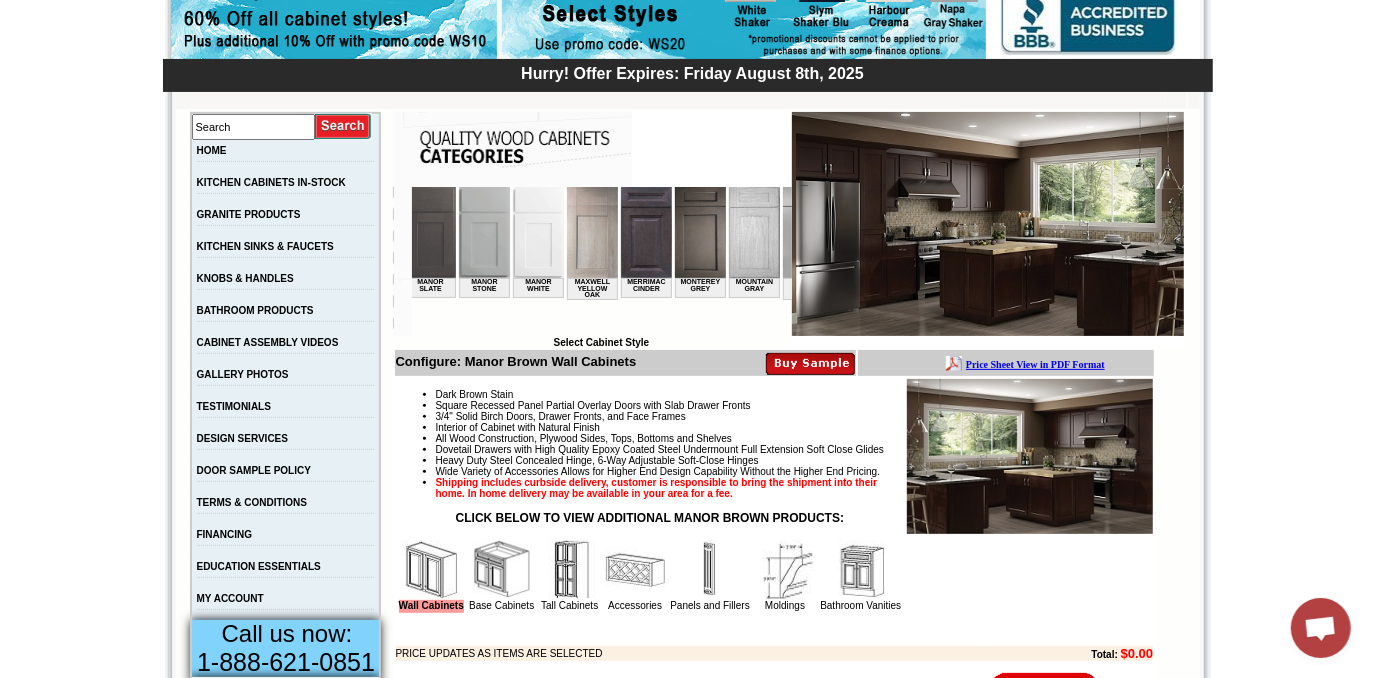 click at bounding box center [699, 231] 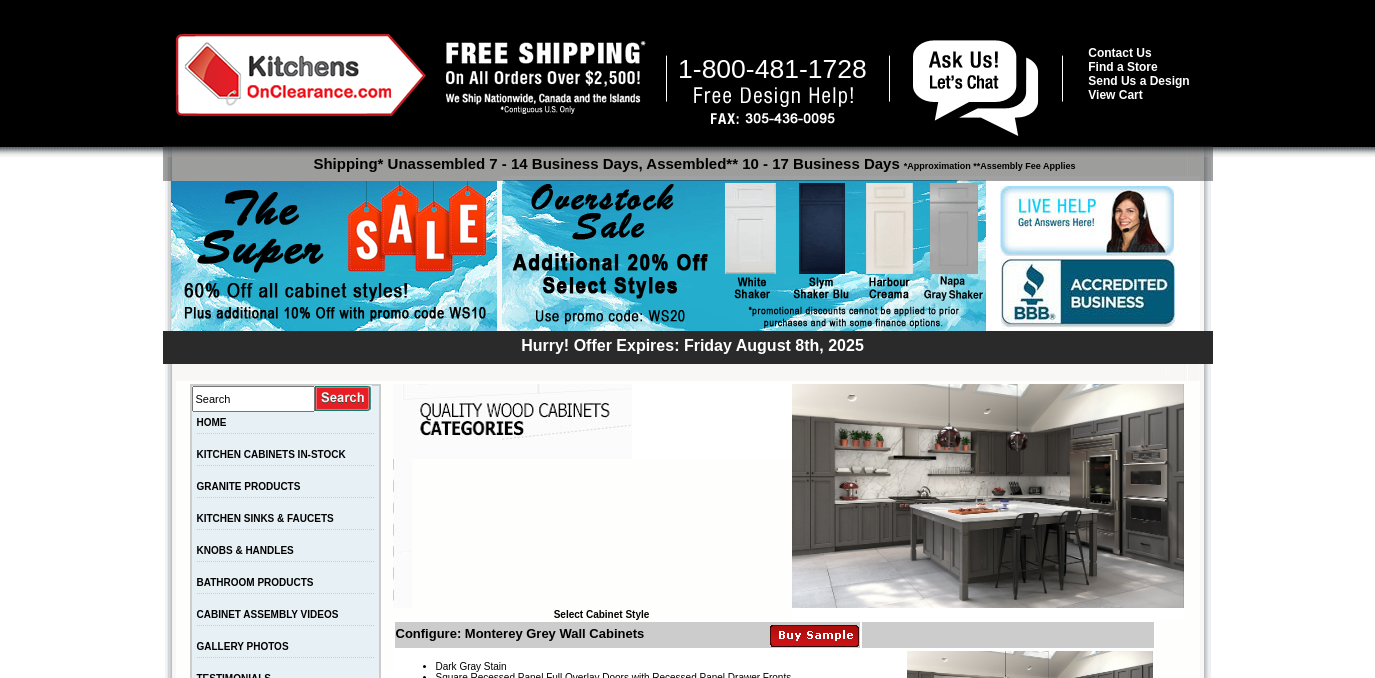 scroll, scrollTop: 0, scrollLeft: 0, axis: both 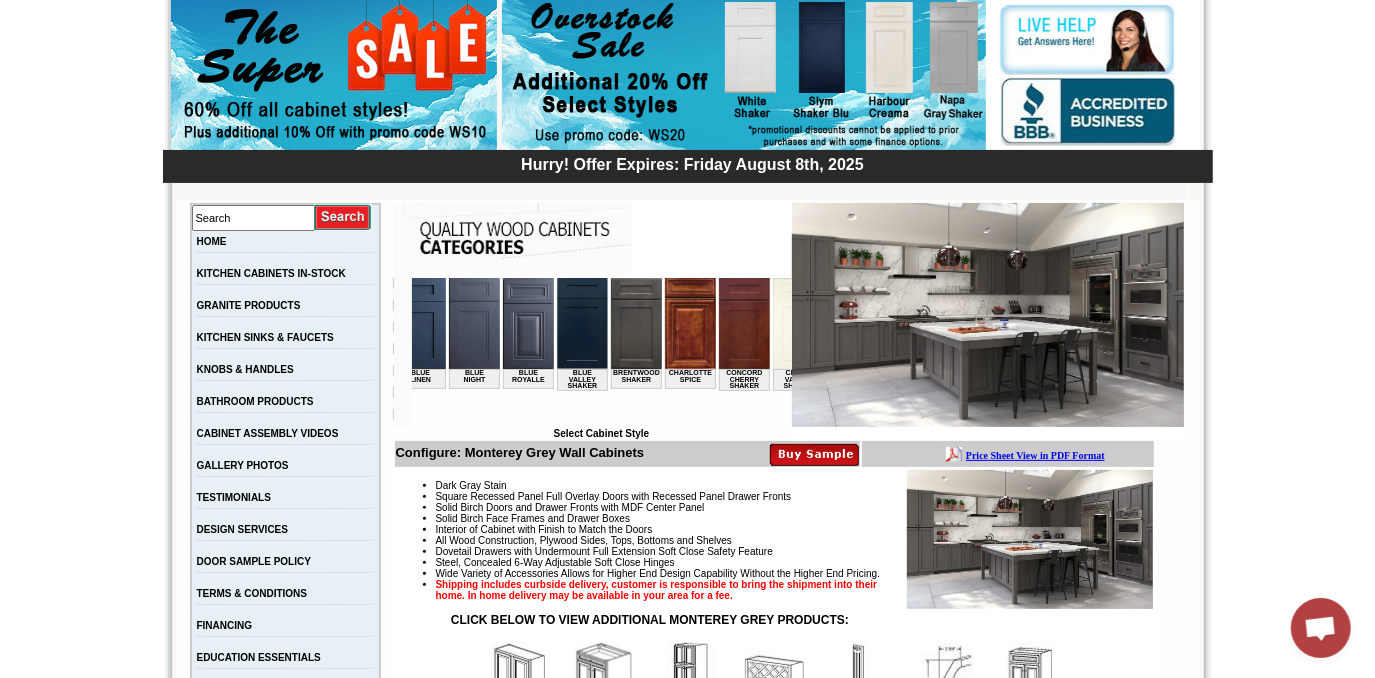 click at bounding box center [689, 322] 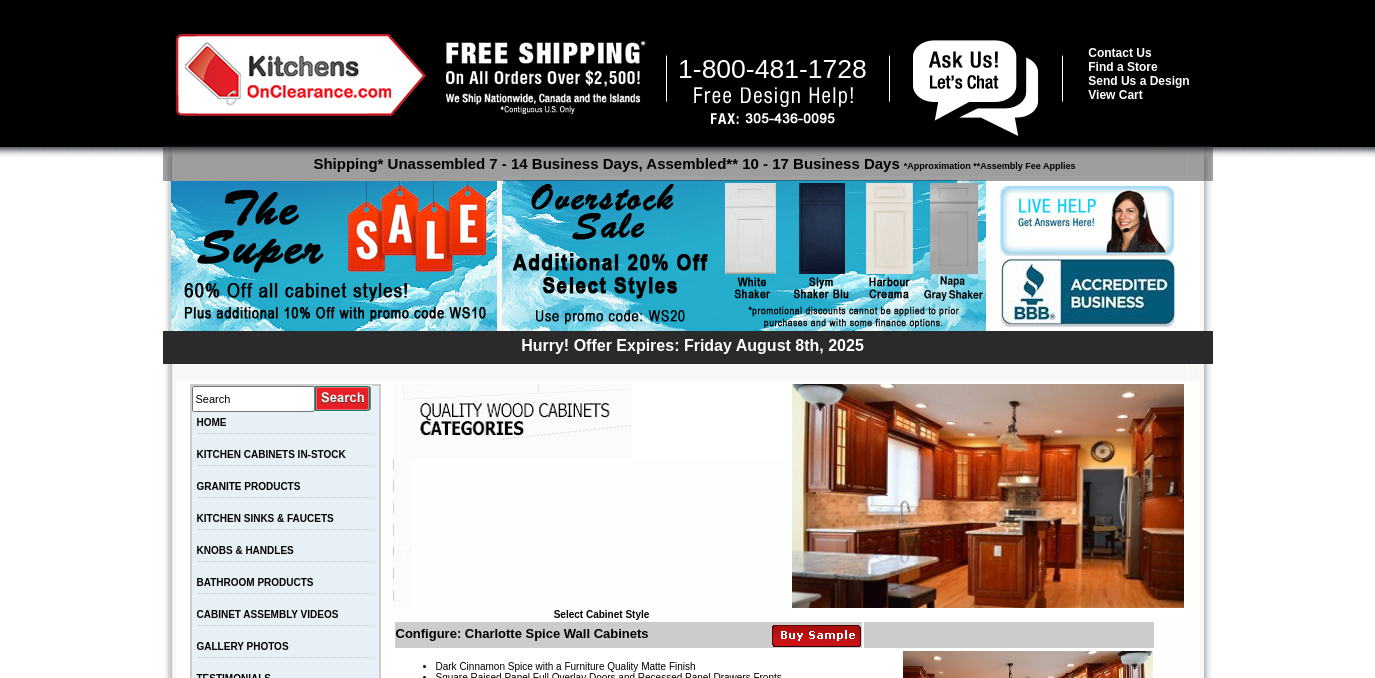scroll, scrollTop: 0, scrollLeft: 0, axis: both 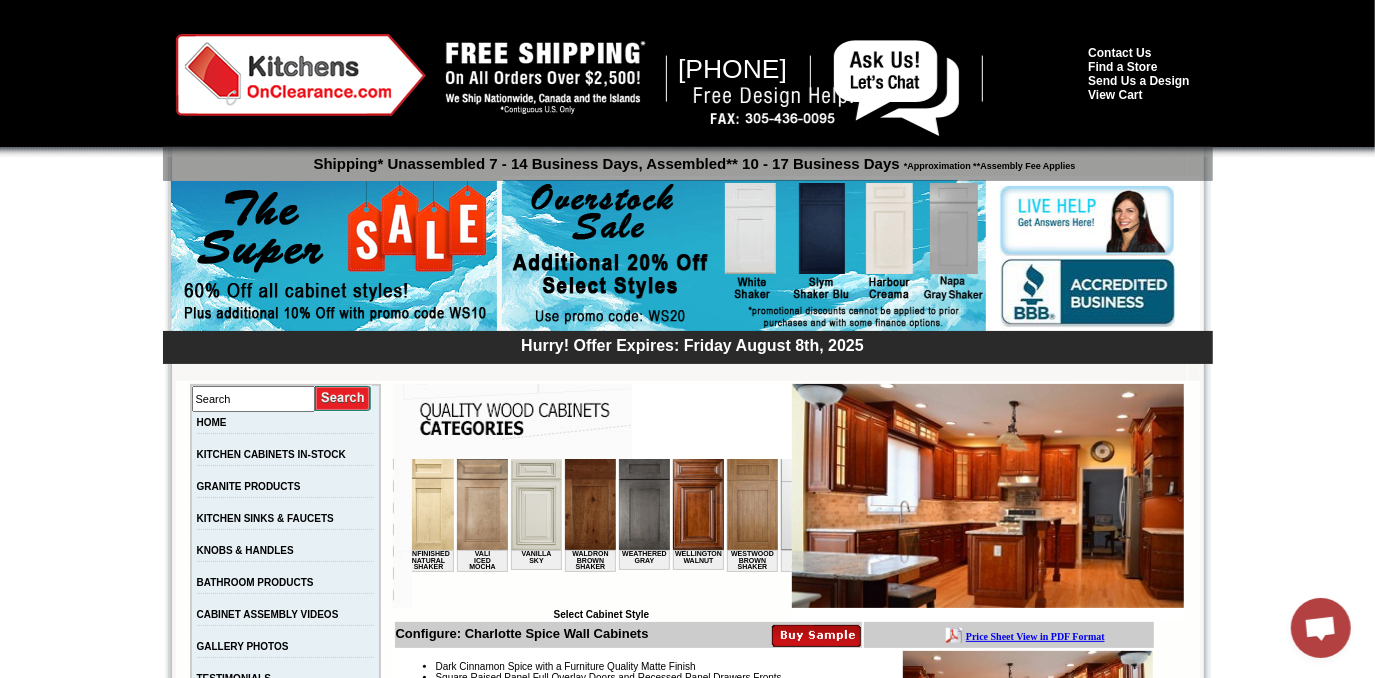 click at bounding box center (697, 503) 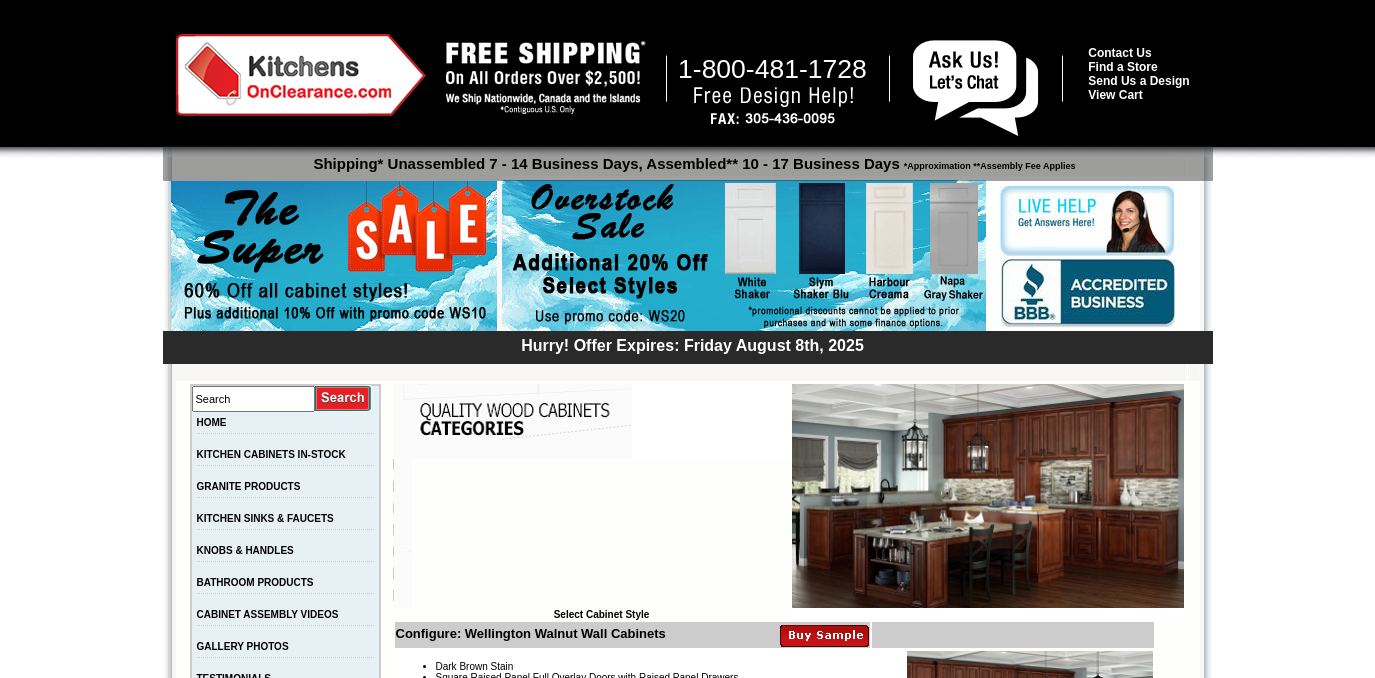 scroll, scrollTop: 0, scrollLeft: 0, axis: both 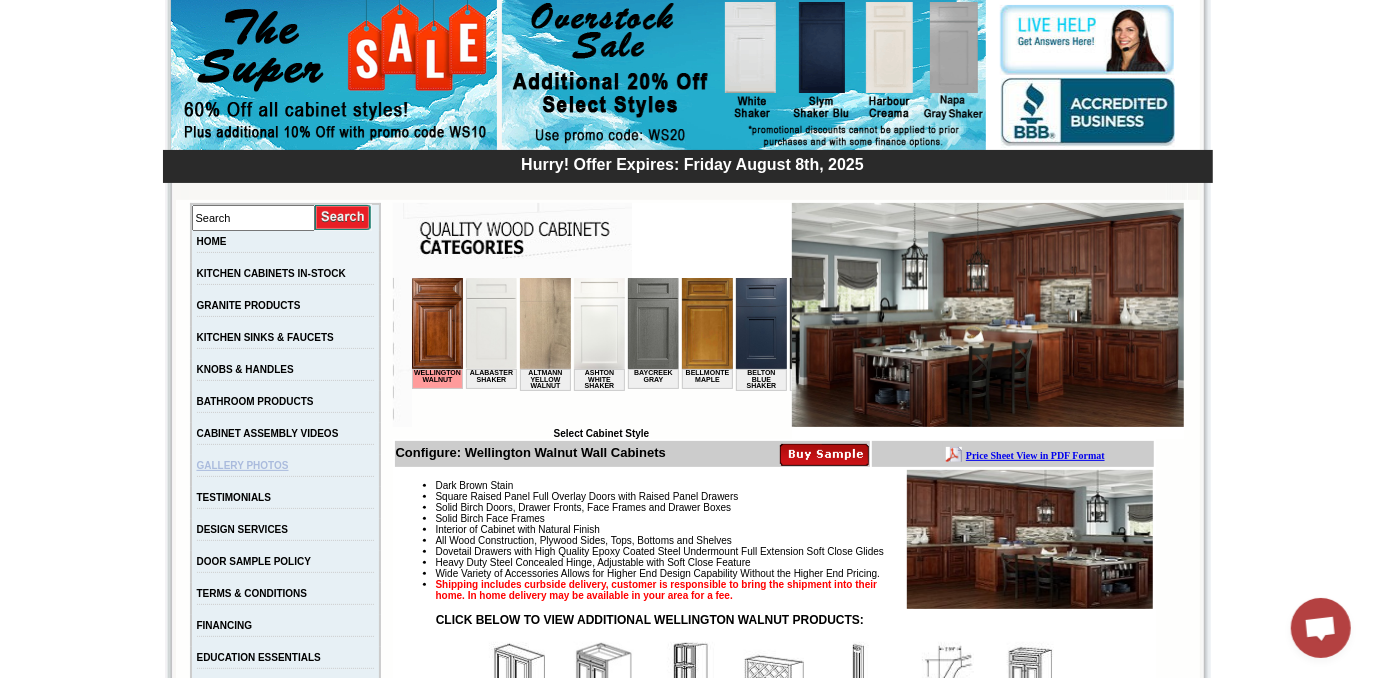 click on "GALLERY PHOTOS" at bounding box center [243, 465] 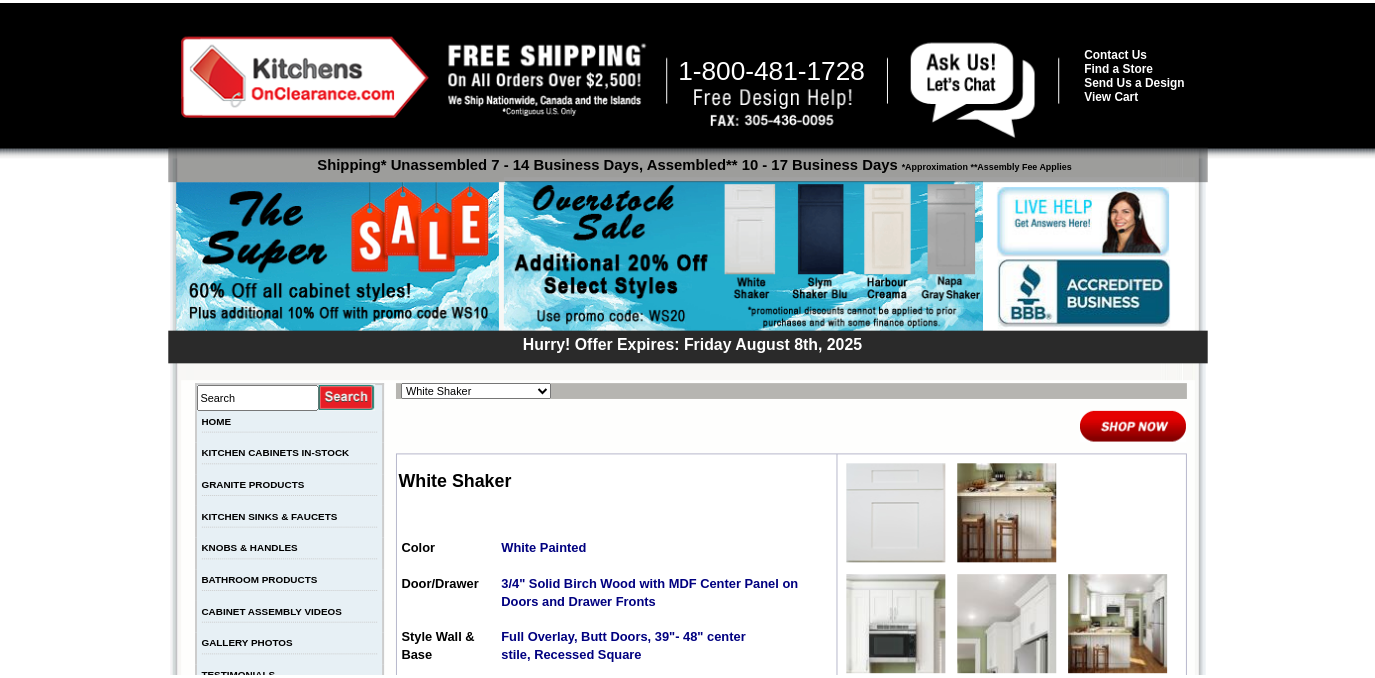 scroll, scrollTop: 0, scrollLeft: 0, axis: both 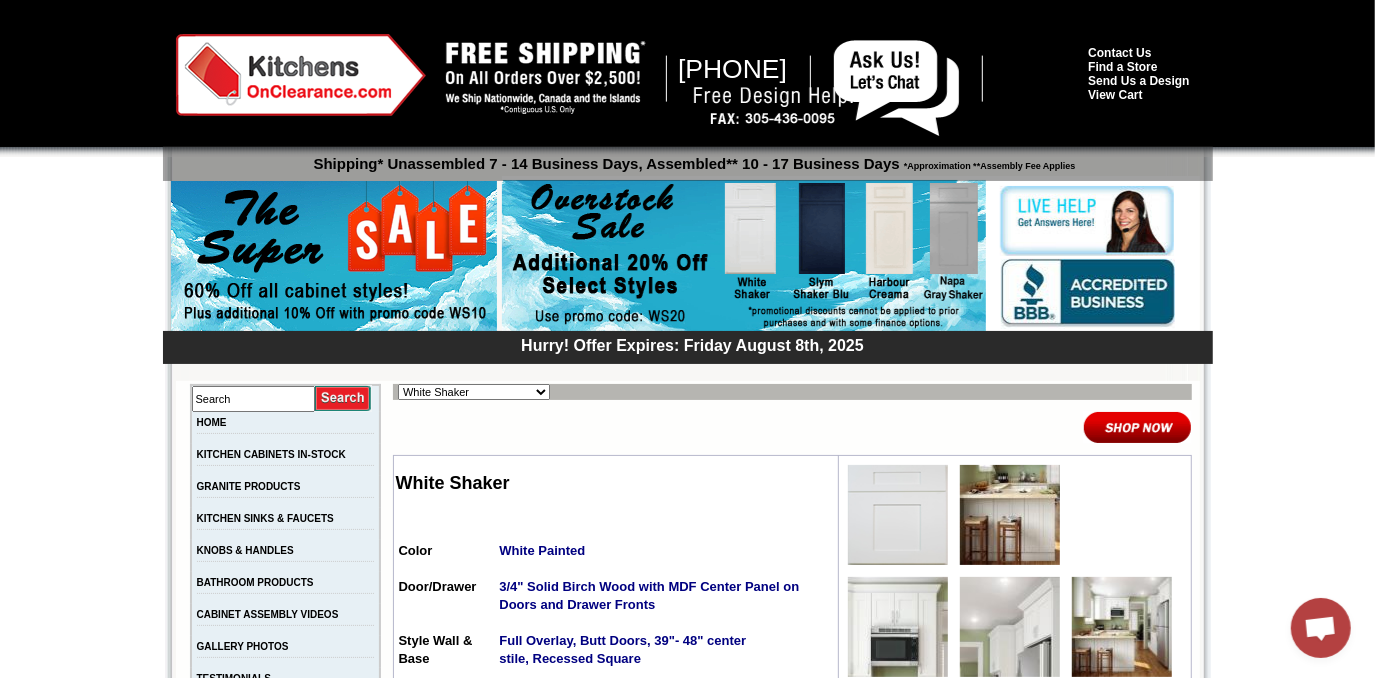 click on "Alabaster Shaker Altmann Yellow Walnut Ashton White Shaker Baycreek Gray Bellmonte Maple Belton Blue Shaker Black Pearl Shaker Black Valley Shaker Blue Aura Shaker Blue Linen Blue Night Blue Royalle Blue Valley Shaker Brentwood Shaker Charlotte Spice Concord Cherry Shaker Cream Valley Shaker Dark Epic Shaker Della Gloss Slate Della Matte White Della White Gloss Ebony Stained Shaker Galvyston Green Shaker Gray Mist Hanover Stone Harbour Creama Harmony Shaker Mist Harmony White Shaker Honey Oak Kentwood Natural Shaker Landmark Shaker Oak Madison Mahogany Maple Manor Brown Manor Harvest Manor Slate Manor Stone Manor White Maxwell Yellow Oak Merrimac Cinder Monterey Grey Mountain Gray Napa Gray Shaker Nash Matte Sand Nash Ocean Matte Oxford White Polished Ivory Rayne Blue Matte Rayne Matte Black Rayne Matte Green Rayne White Matte Salona Sage Seattle Gray Silver Horizon Slym Brown Shaker Slym Shaker Blu Slym Shaker Oak Slym Shaker Sand Slym White Shaker Soho White Tamryn Green Shaker Taupe Linen Shaker" at bounding box center [474, 392] 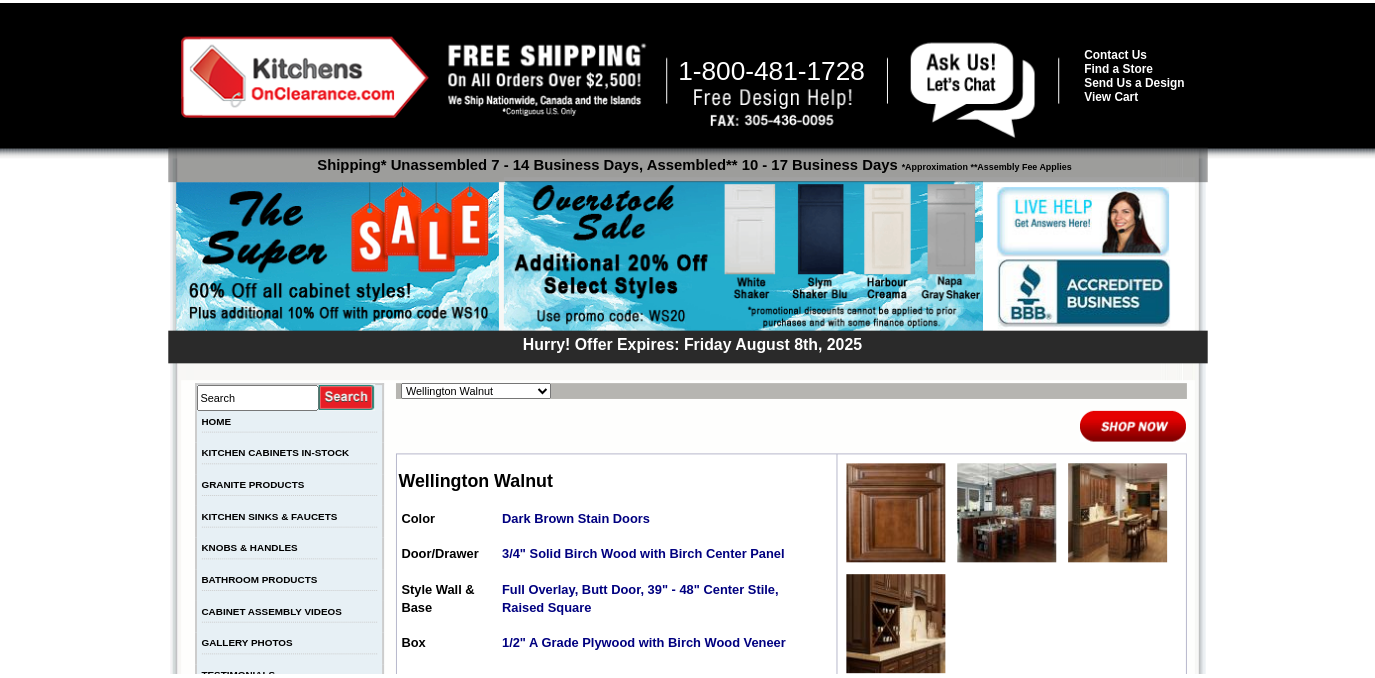 scroll, scrollTop: 0, scrollLeft: 0, axis: both 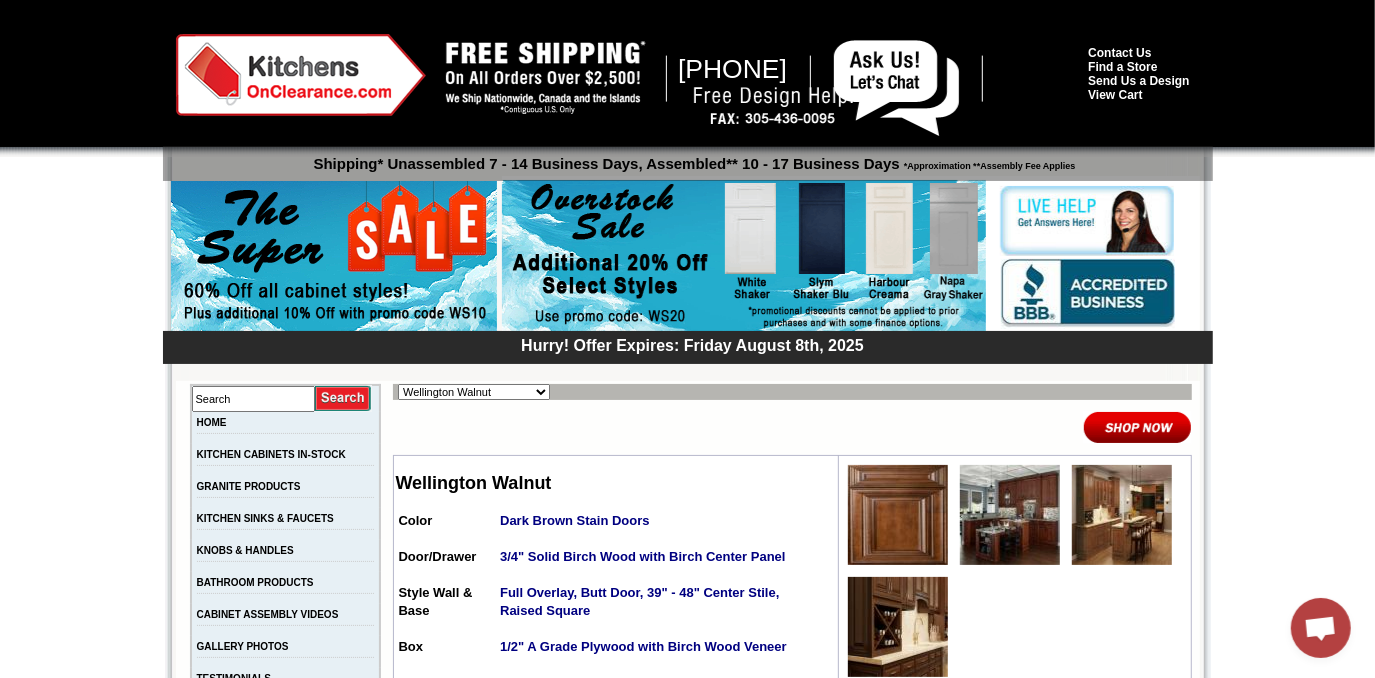click at bounding box center [898, 515] 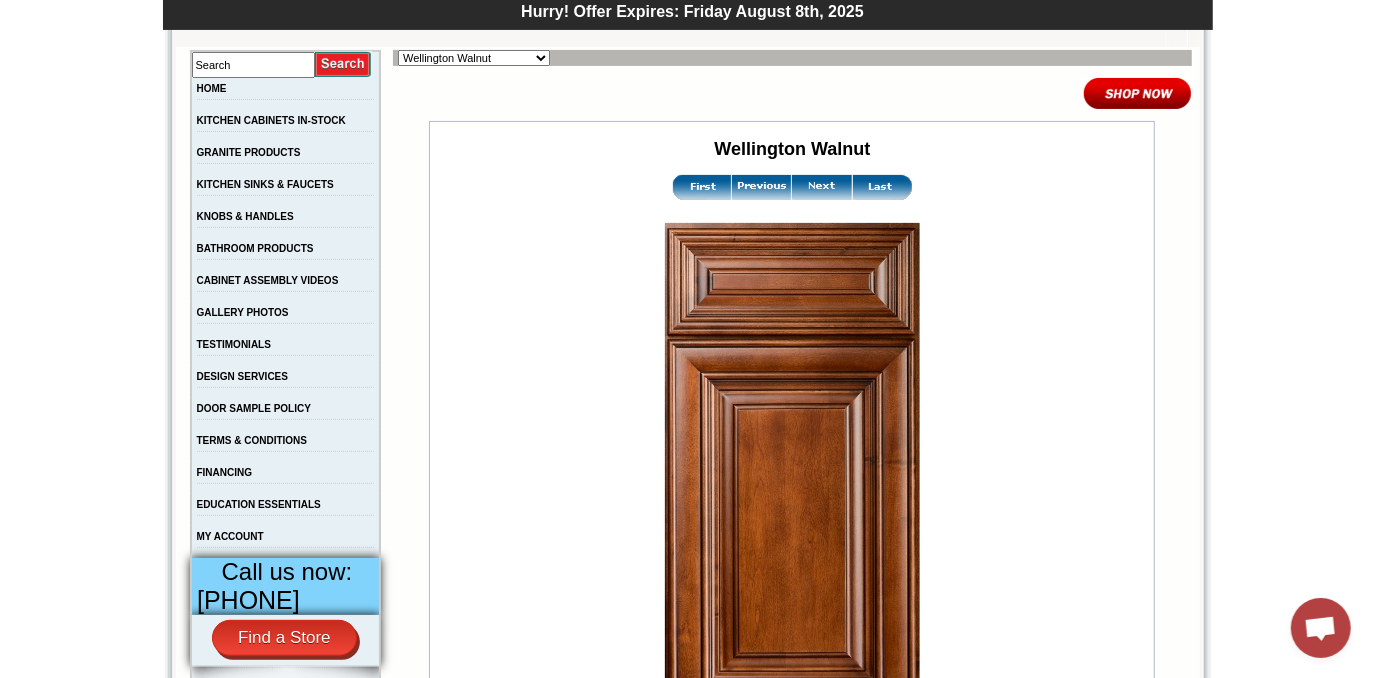 scroll, scrollTop: 363, scrollLeft: 0, axis: vertical 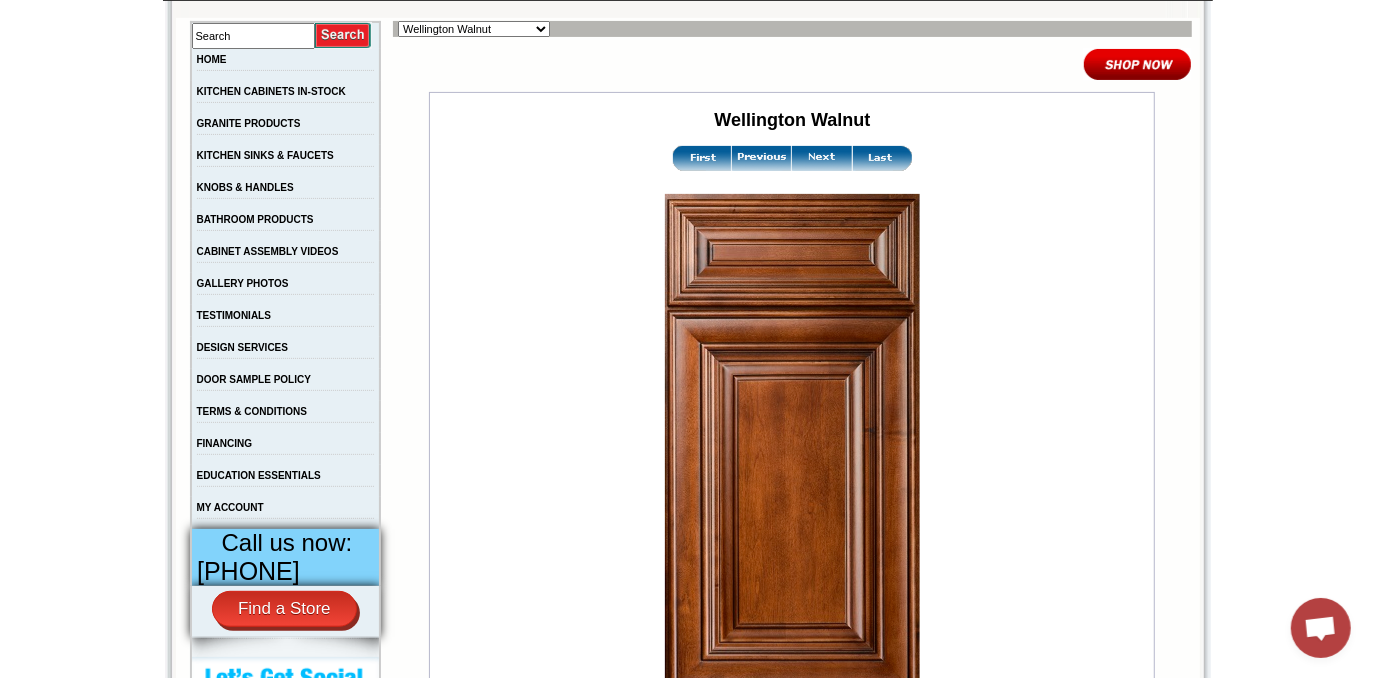 click at bounding box center (822, 158) 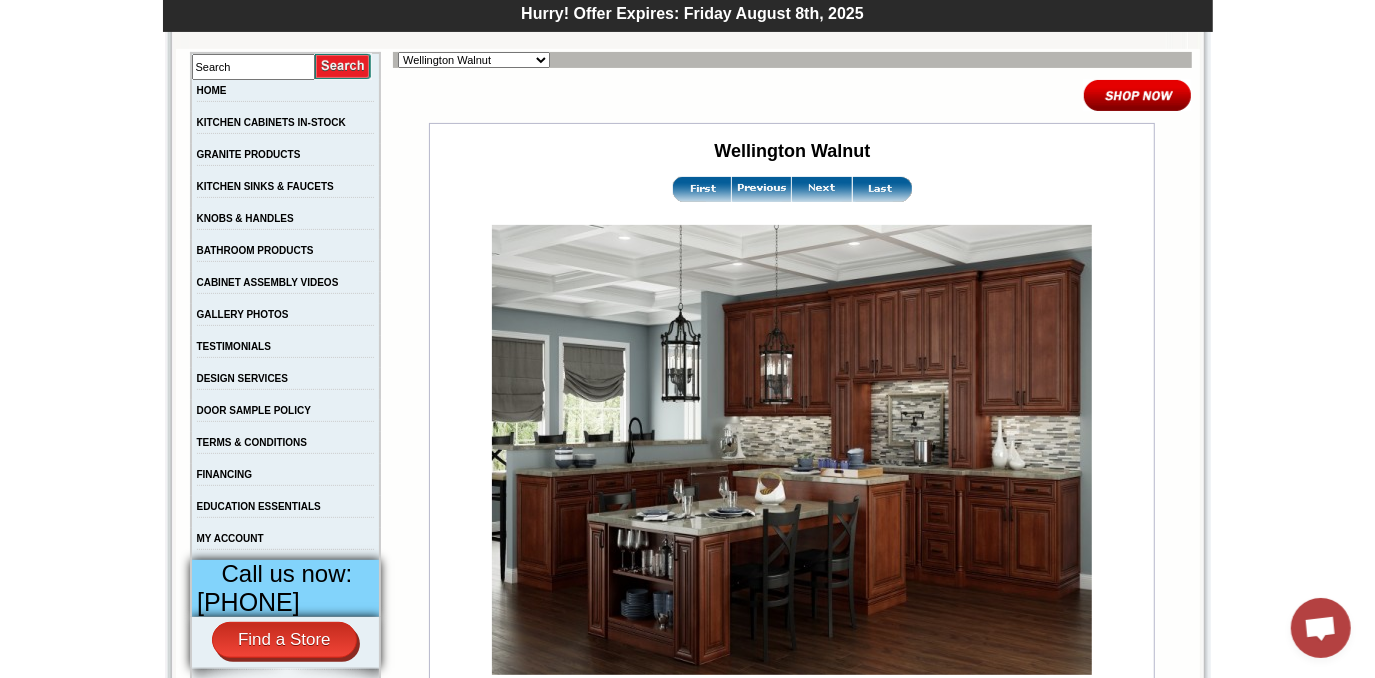 scroll, scrollTop: 363, scrollLeft: 0, axis: vertical 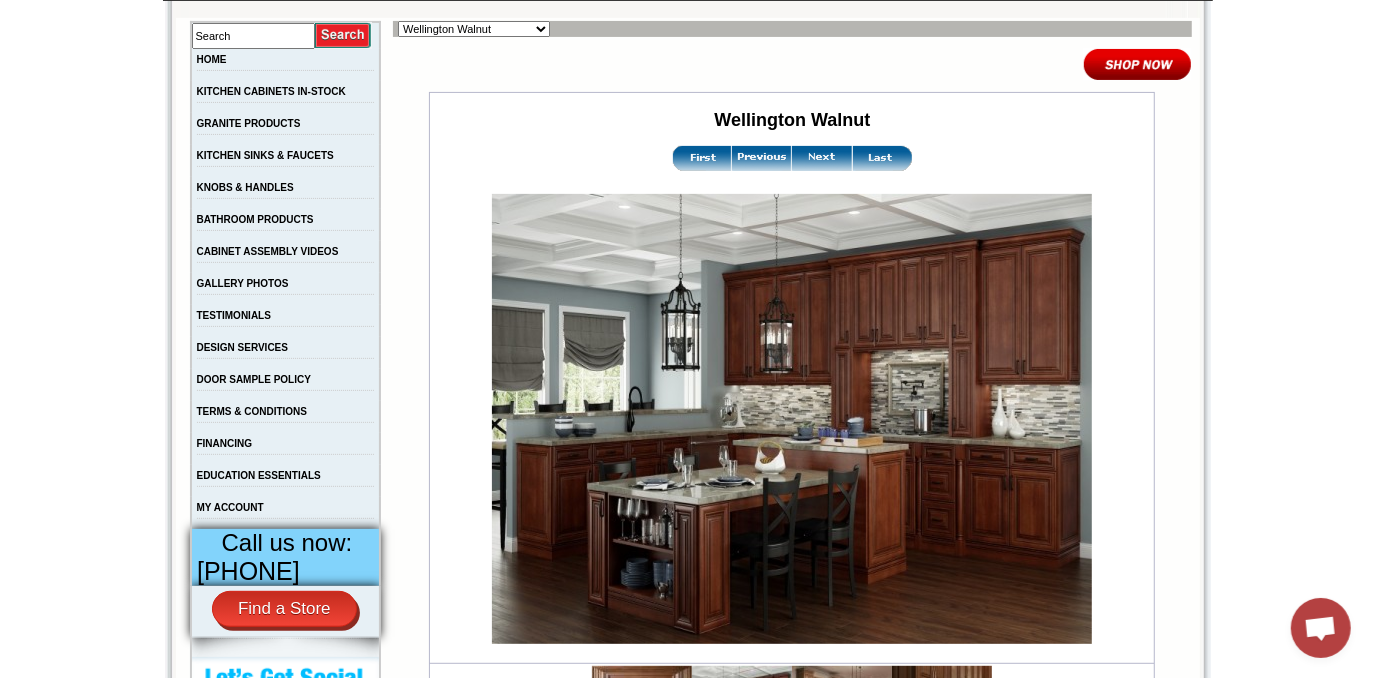 click at bounding box center (822, 158) 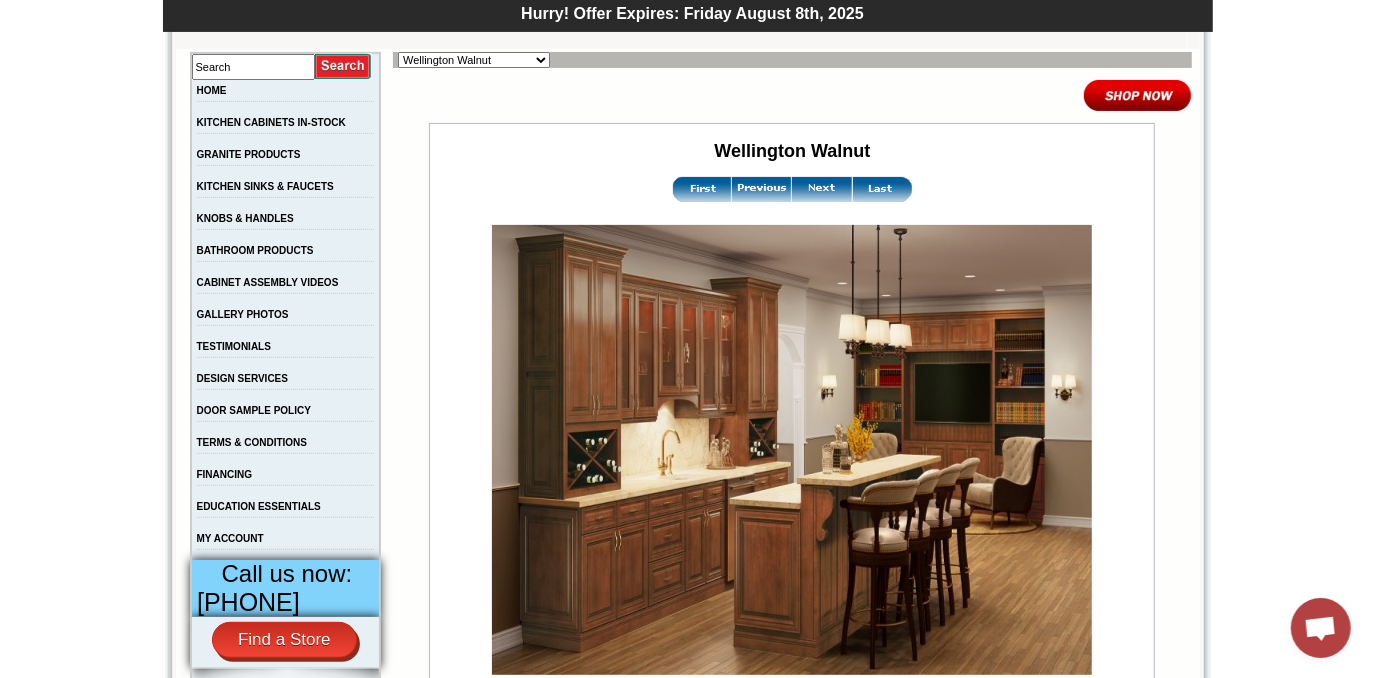 scroll, scrollTop: 363, scrollLeft: 0, axis: vertical 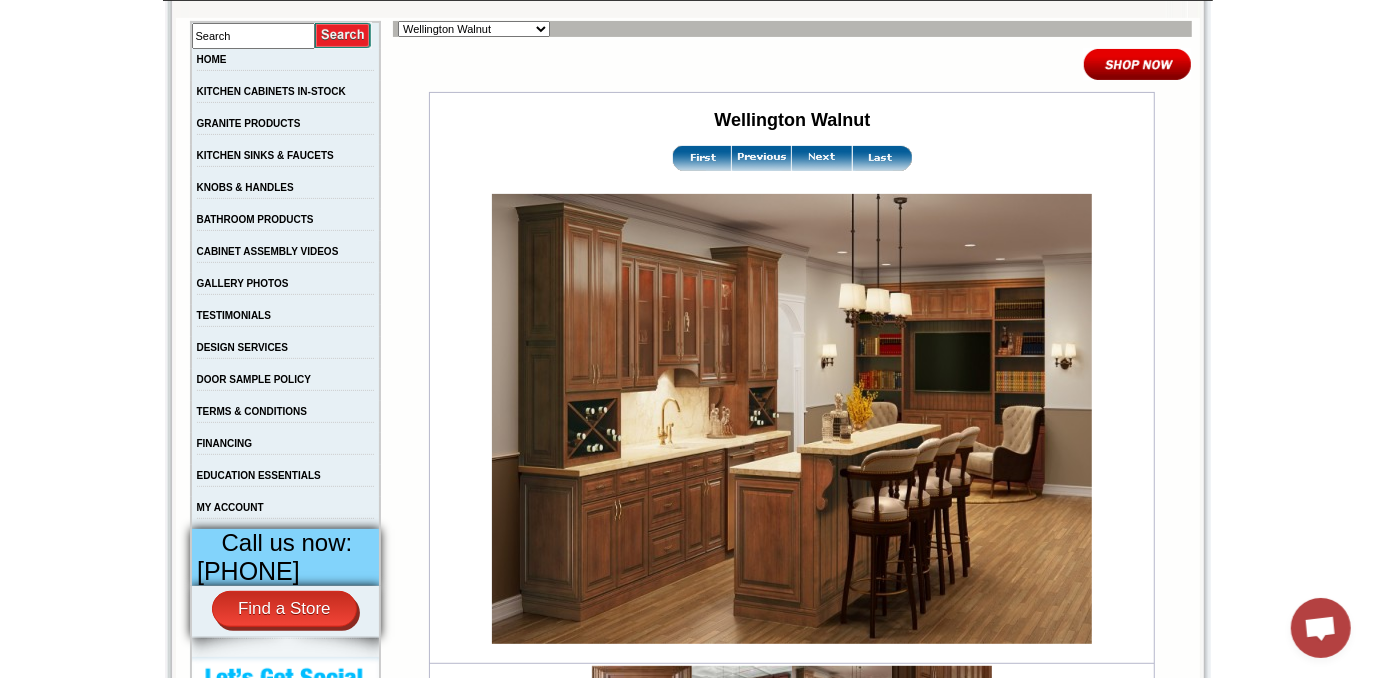 click at bounding box center (822, 158) 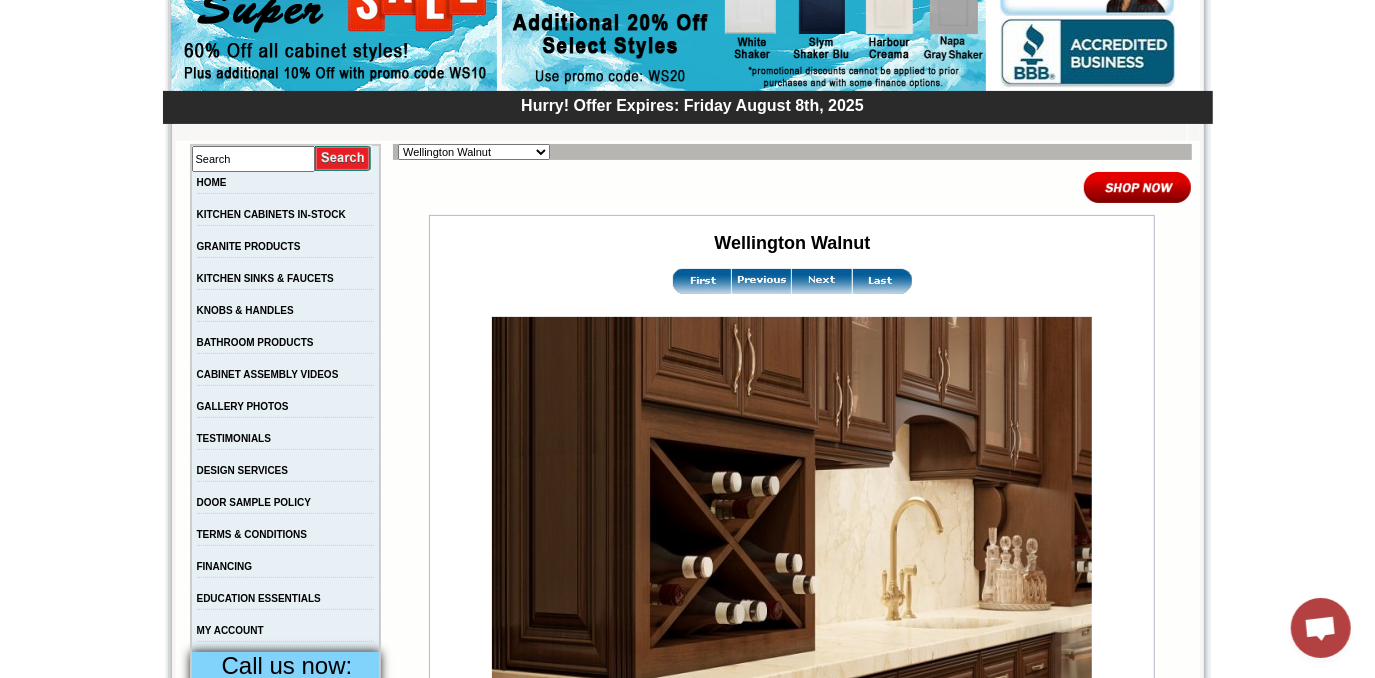 scroll, scrollTop: 272, scrollLeft: 0, axis: vertical 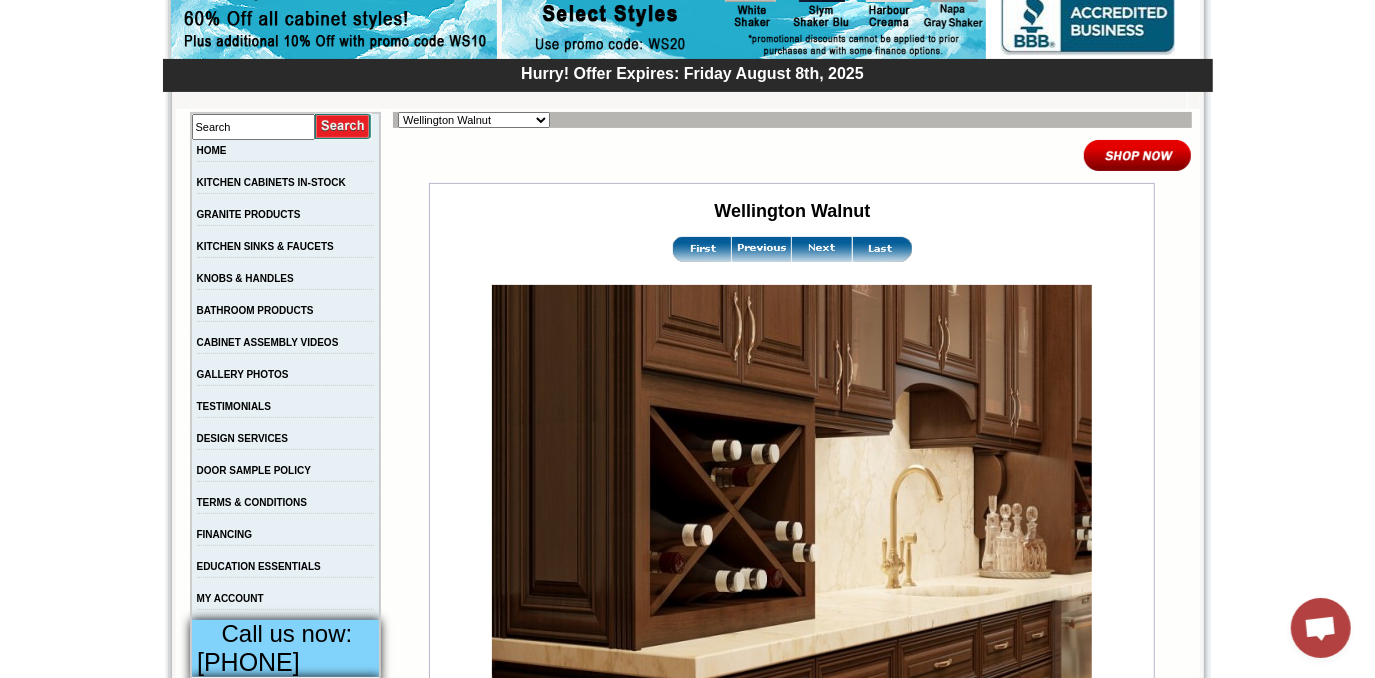 click at bounding box center [822, 249] 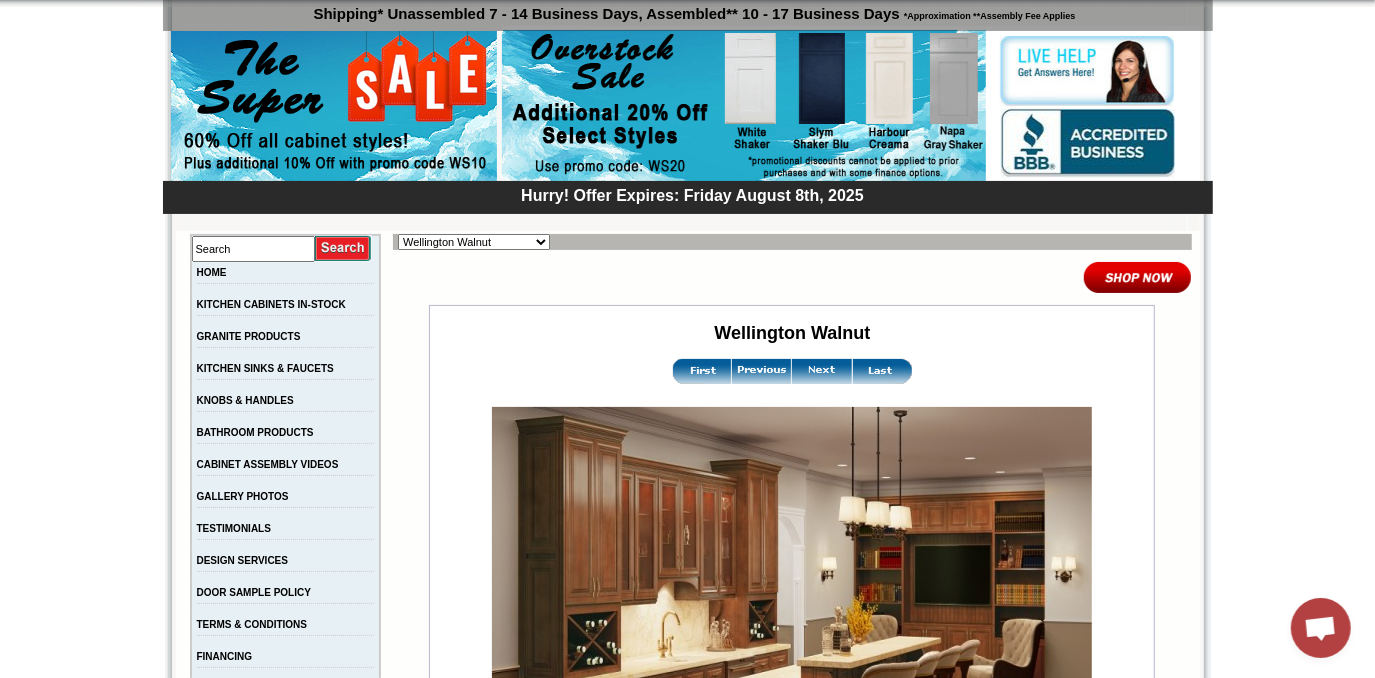 scroll, scrollTop: 181, scrollLeft: 0, axis: vertical 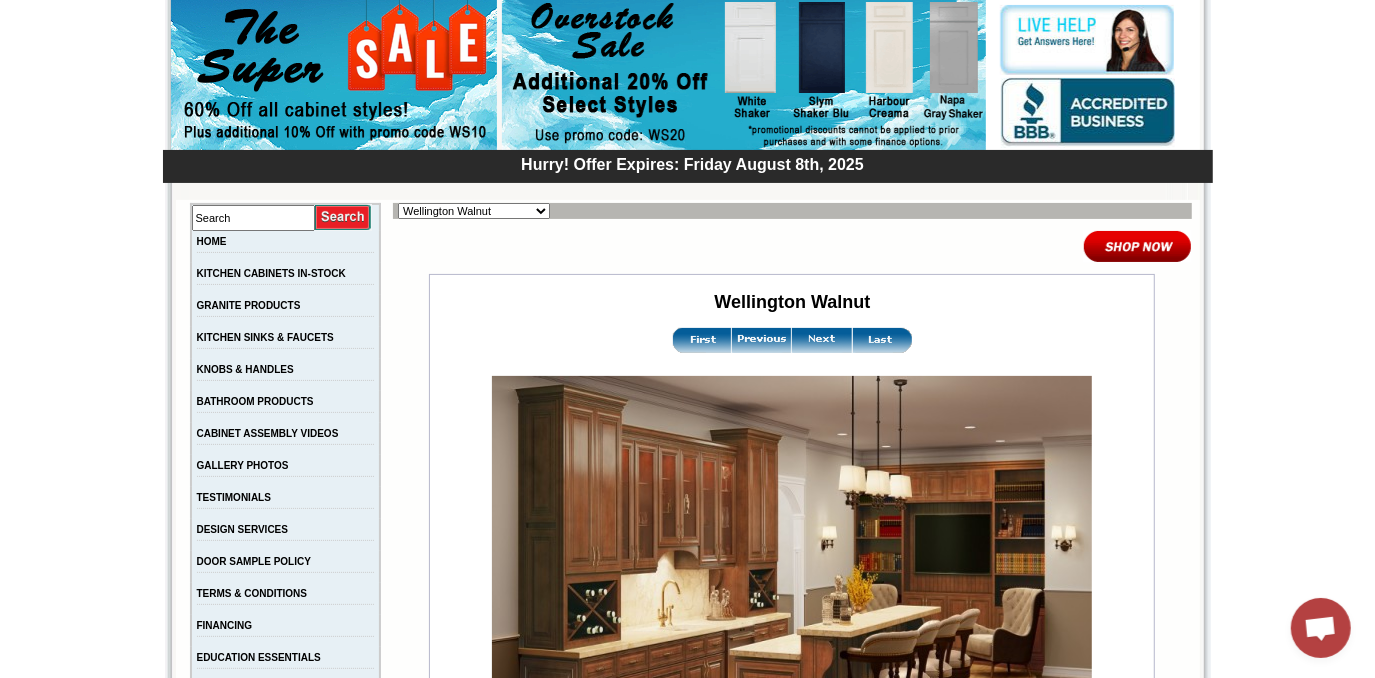 click at bounding box center (762, 340) 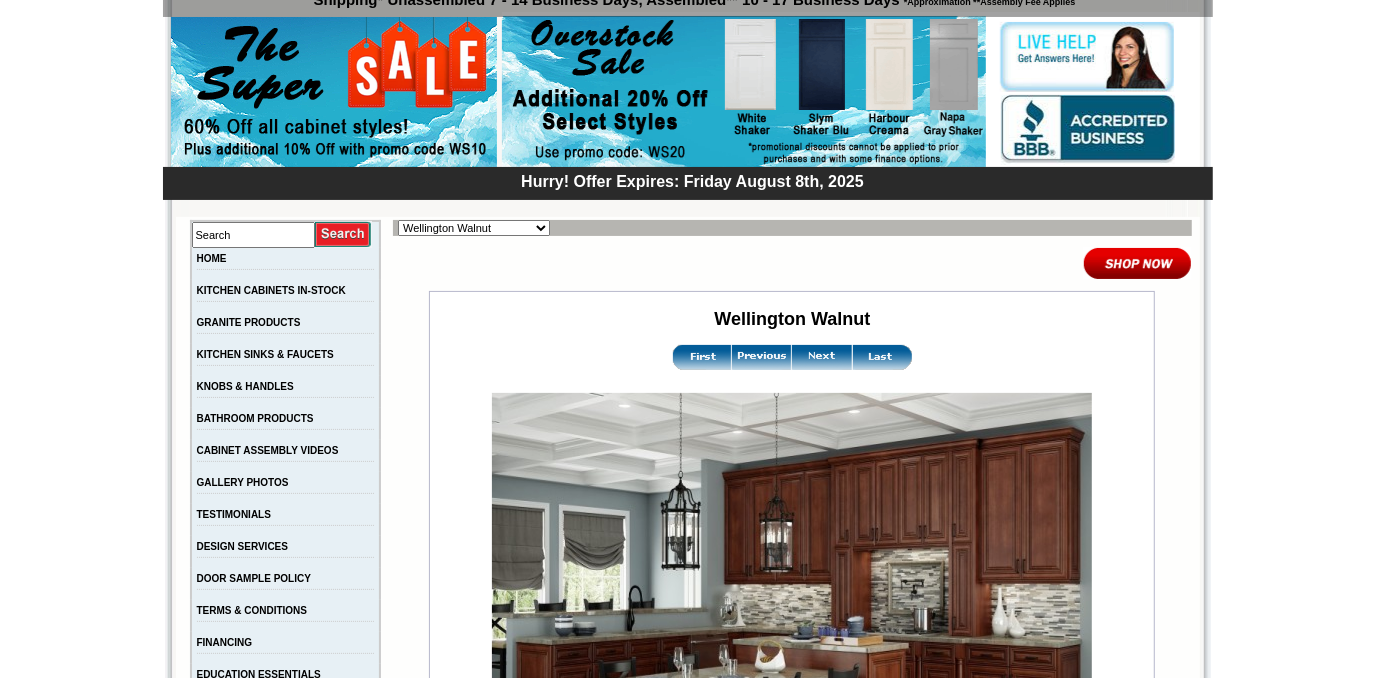 scroll, scrollTop: 181, scrollLeft: 0, axis: vertical 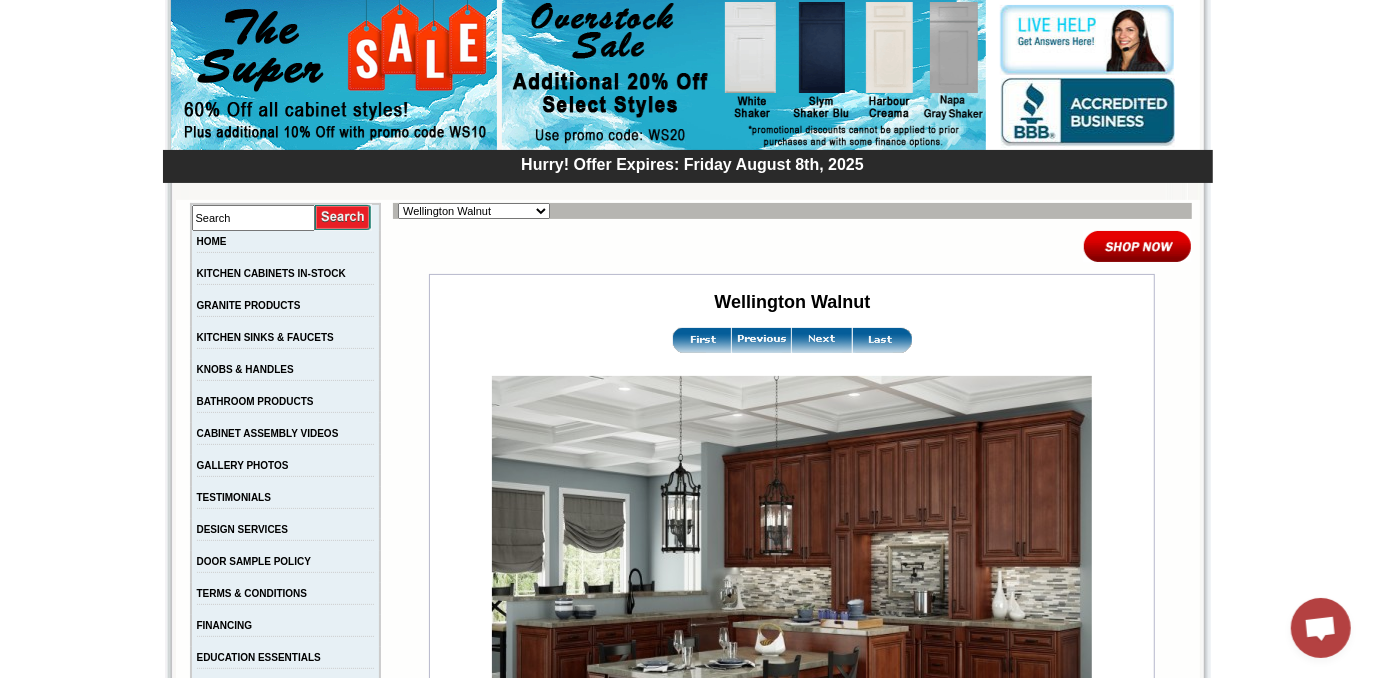 click at bounding box center (762, 340) 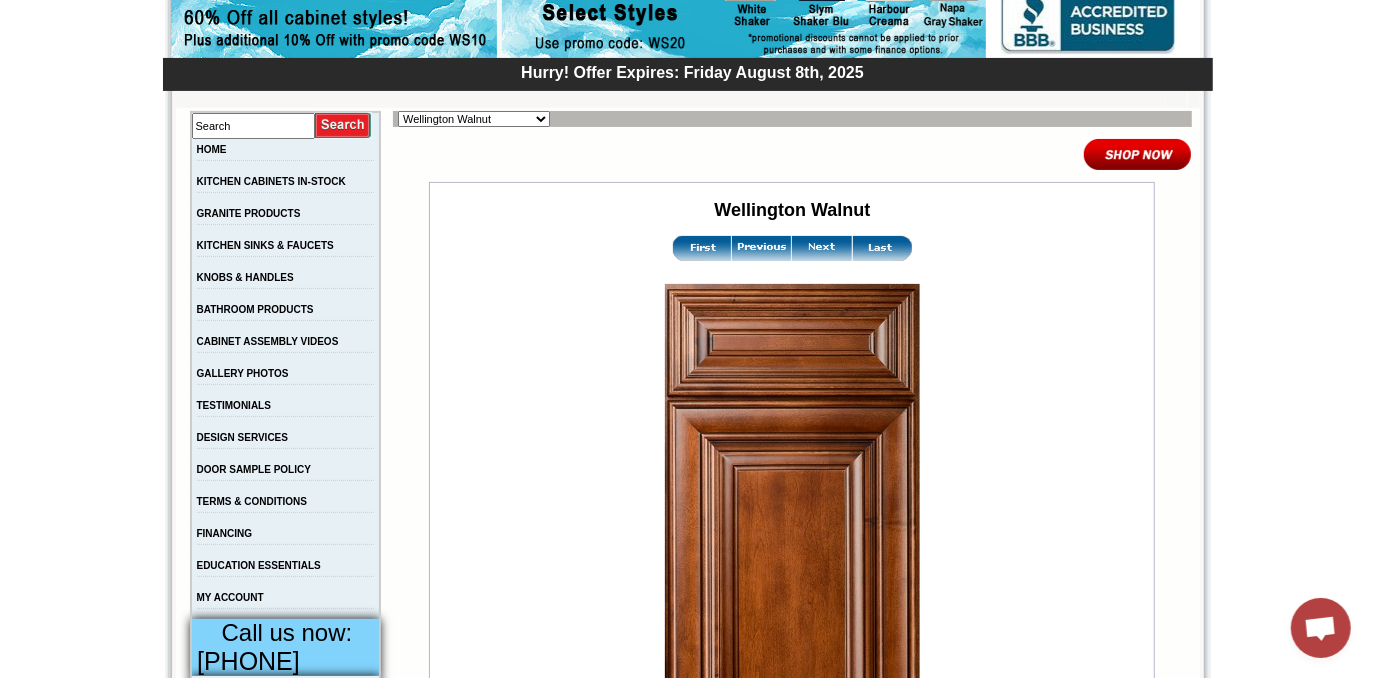scroll, scrollTop: 272, scrollLeft: 0, axis: vertical 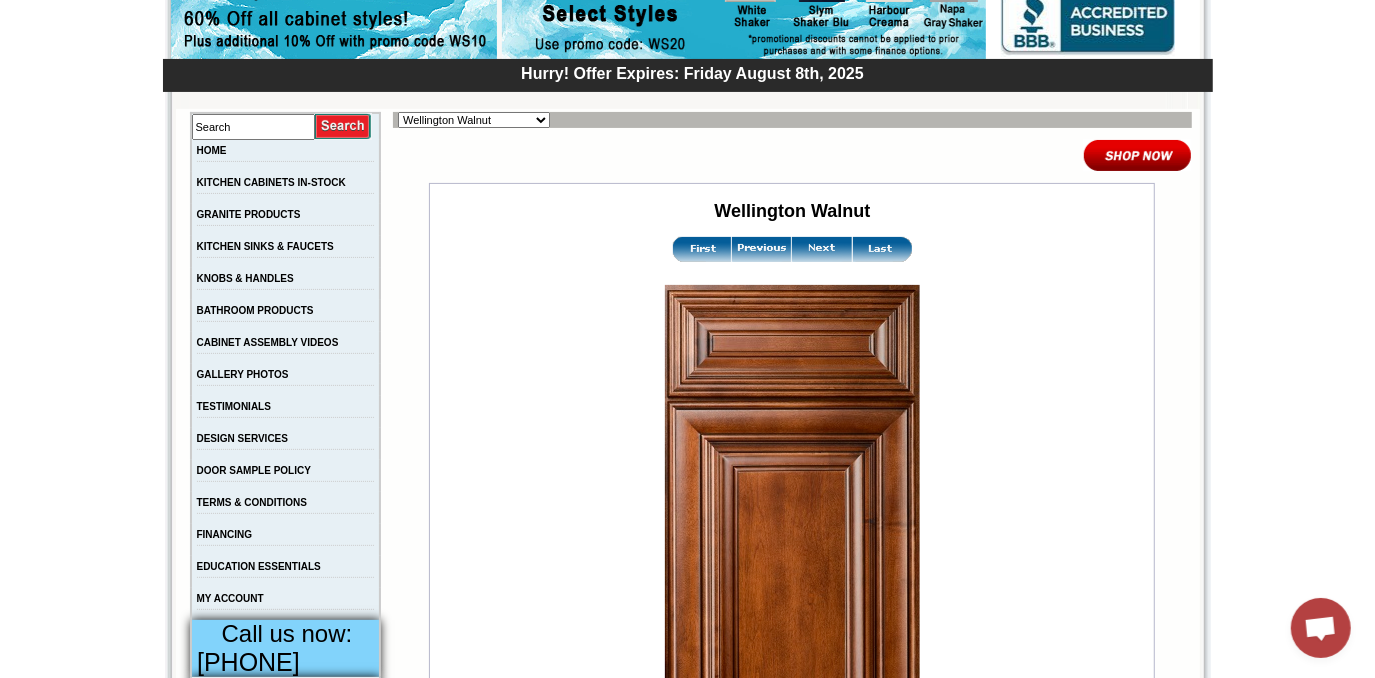 click at bounding box center (762, 249) 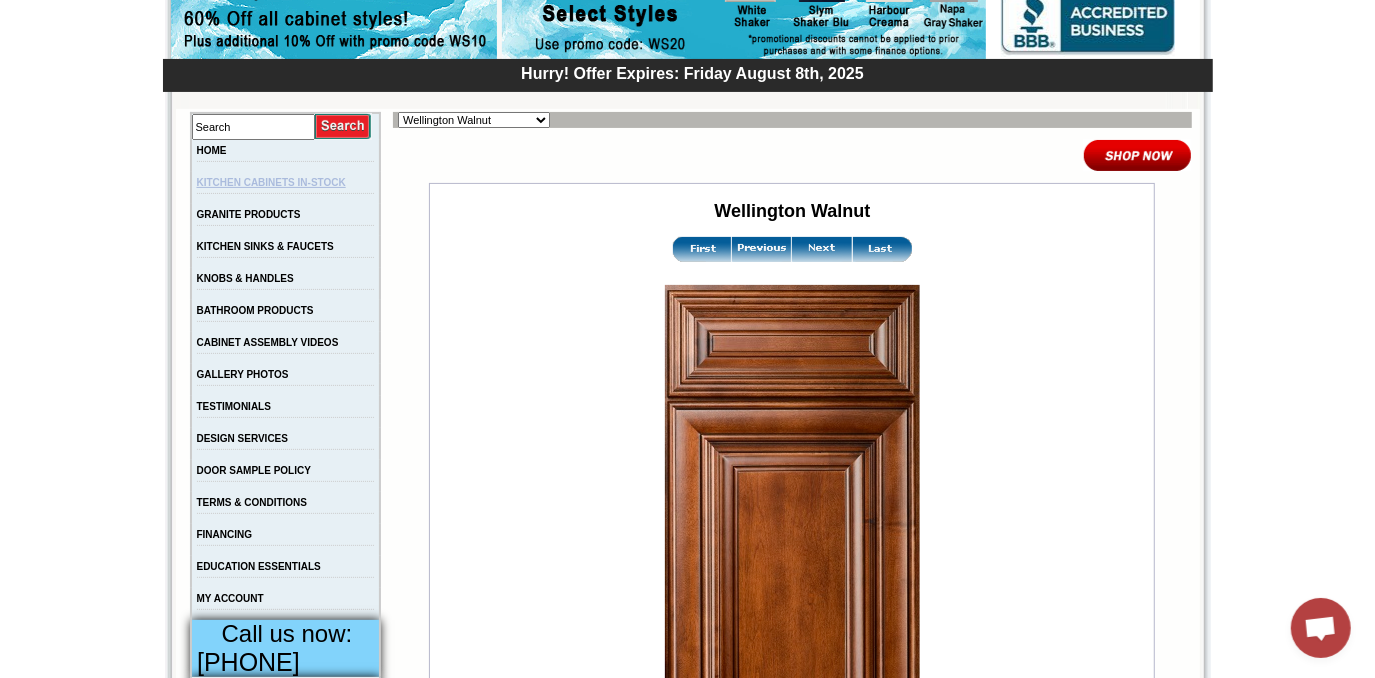 click on "KITCHEN CABINETS IN-STOCK" at bounding box center [271, 182] 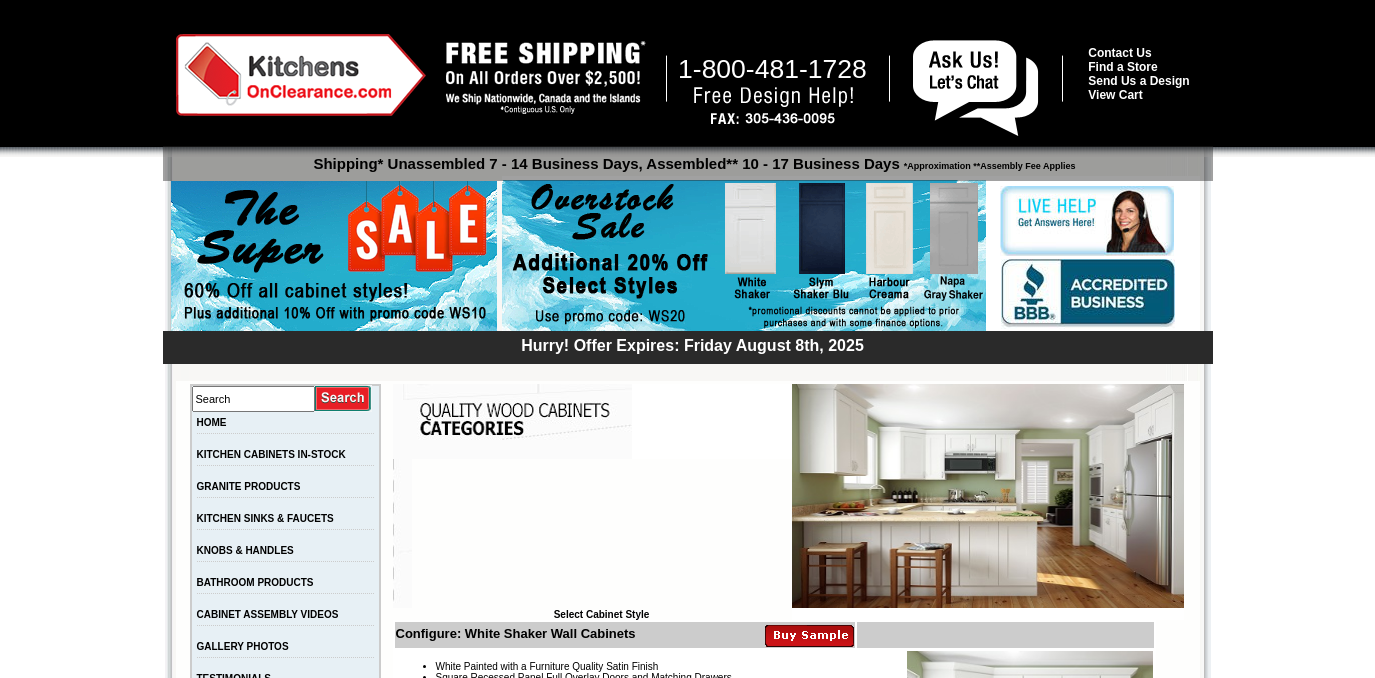 scroll, scrollTop: 0, scrollLeft: 0, axis: both 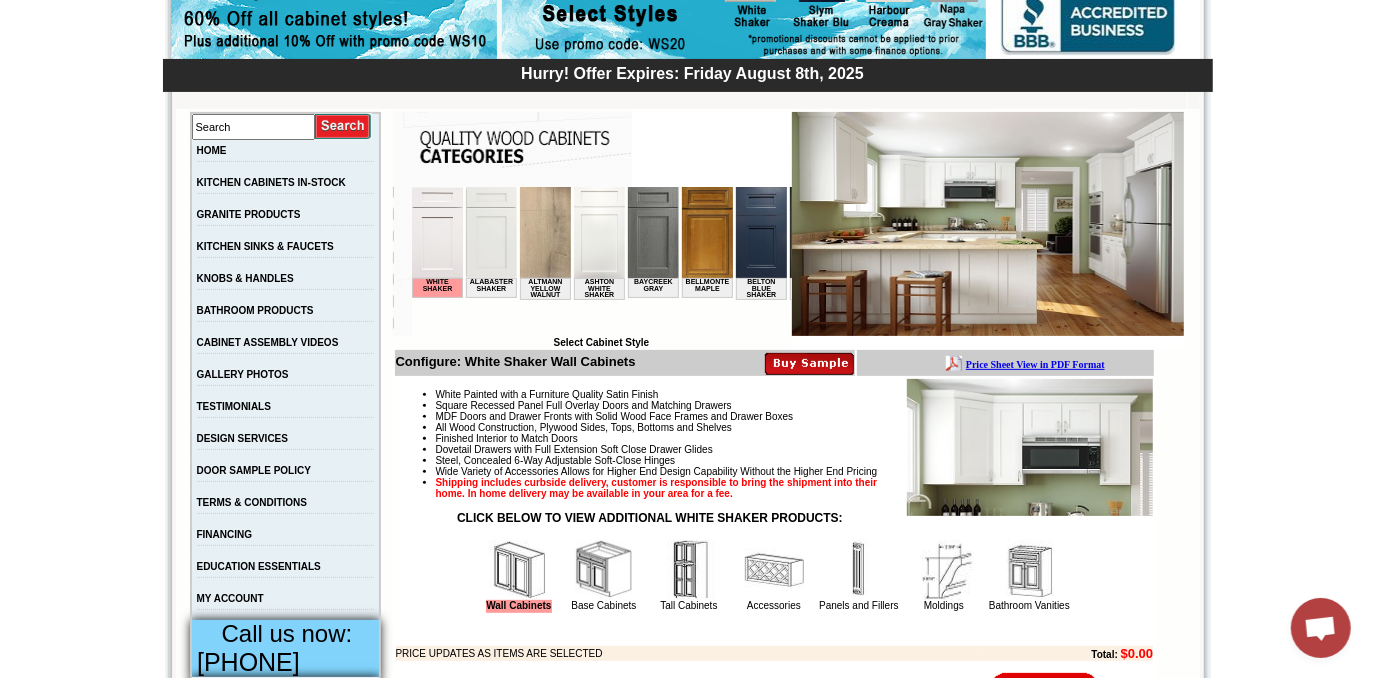 click on "White Shaker
Alabaster Shaker
Altmann Yellow Walnut
Ashton White Shaker
Baycreek Gray
Bellmonte Maple
Belton Blue Shaker
Black Pearl Shaker
Black Valley Shaker
Blue Aura Shaker
Blue Linen
Blue Night
Blue Royalle
Blue Valley Shaker
Brentwood Shaker
Charlotte Spice
Concord Cherry Shaker
Cream Valley Shaker
Dark Epic Shaker
Della Gloss Slate
Della Matte White
Della White Gloss
Ebony Stained Shaker
Galvyston Green Shaker
Gray Mist
Hanover Stone
Harbour Creama
Harmony Shaker Mist
Harmony White Shaker
Honey Oak
Kentwood Natural Shaker
Landmark Shaker Oak
Madison Mahogany Maple
Manor Brown
Manor Harvest
Manor Slate
Manor Stone
Manor White
Maxwell Yellow Oak
Merrimac Cinder
Monterey Grey
Mountain Gray
Napa Gray Shaker
Nash Matte Sand
Nash Ocean Matte
Oxford White
Polished Ivory
Rayne Blue Matte
Rayne Matte Black
Rayne Matte Green
Rayne White Matte
Salona Sage
Seattle Gray
Silver Horizon
Slym Brown Shaker" at bounding box center (601, 261) 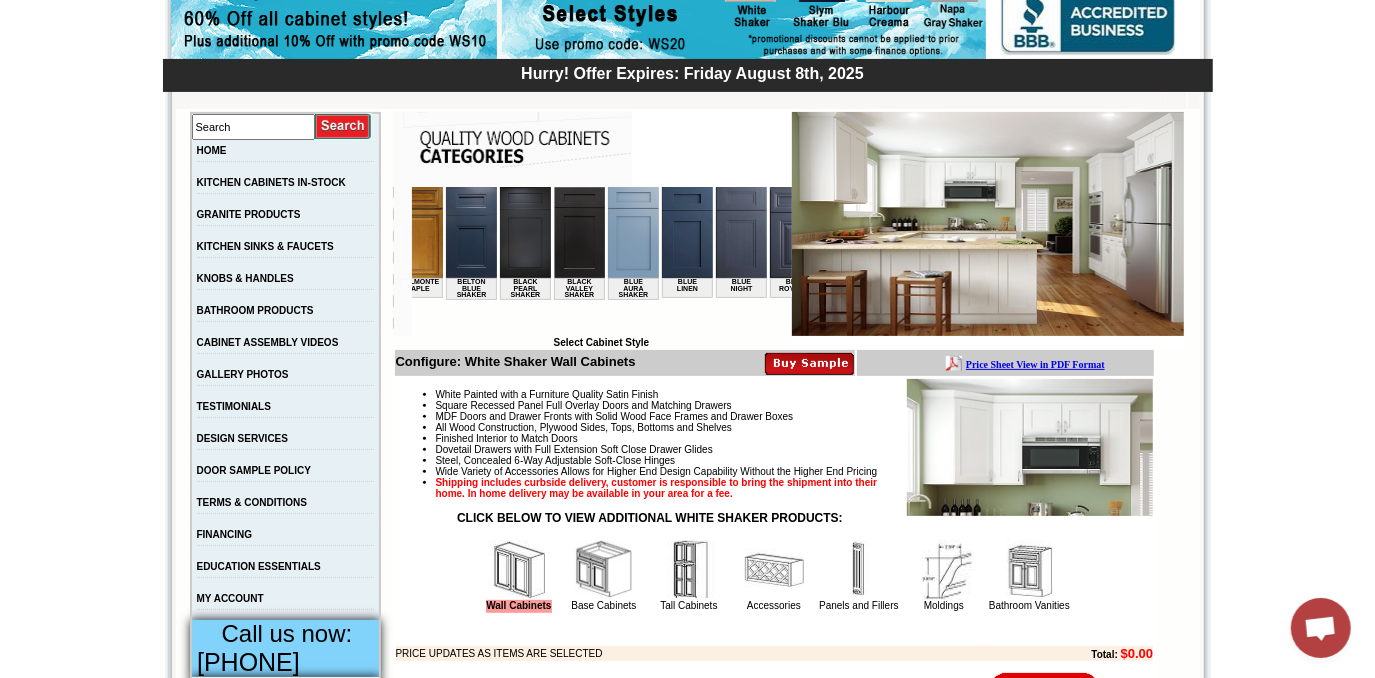scroll, scrollTop: 0, scrollLeft: 327, axis: horizontal 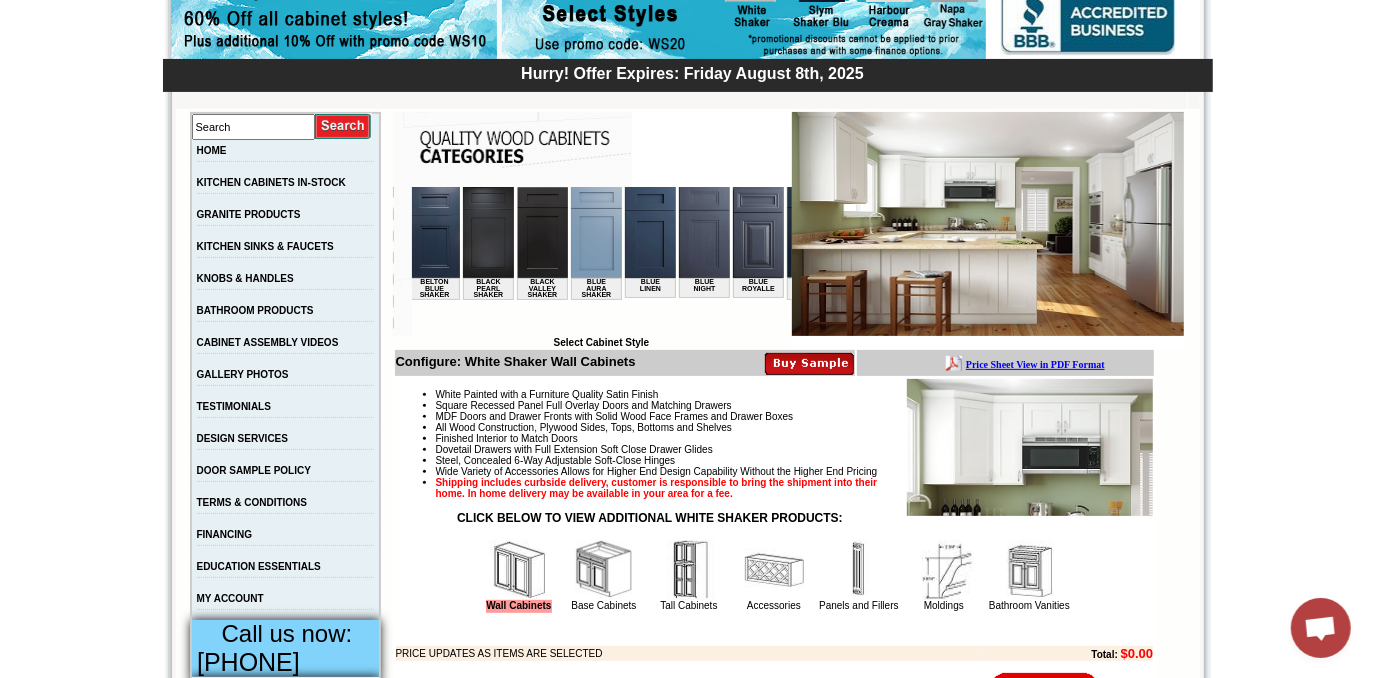 click at bounding box center (703, 231) 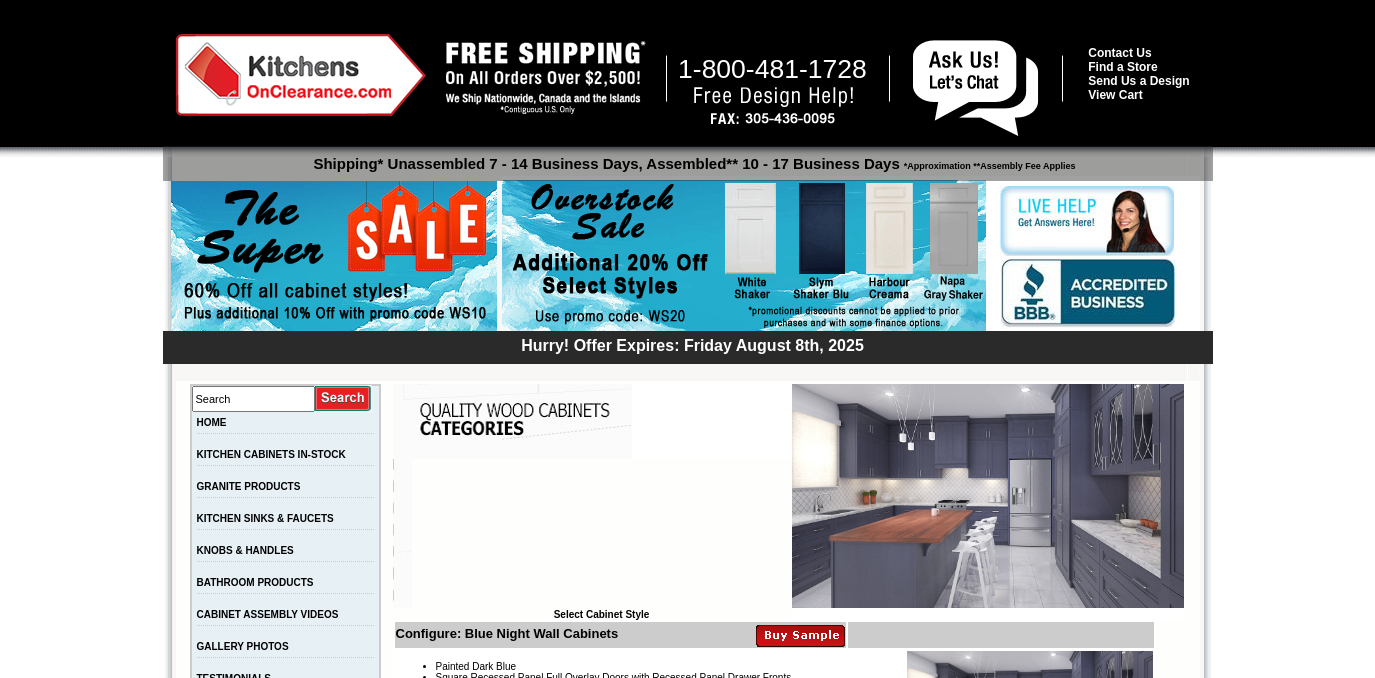scroll, scrollTop: 0, scrollLeft: 0, axis: both 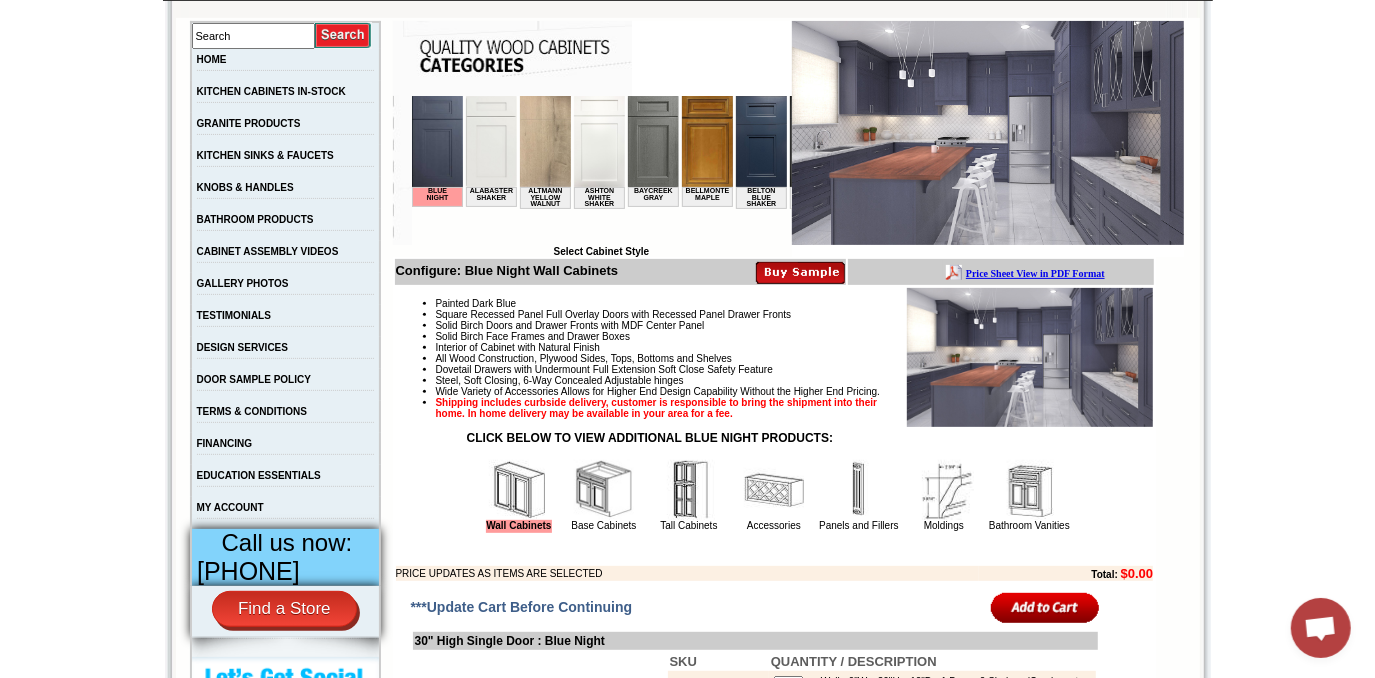 click at bounding box center (760, 140) 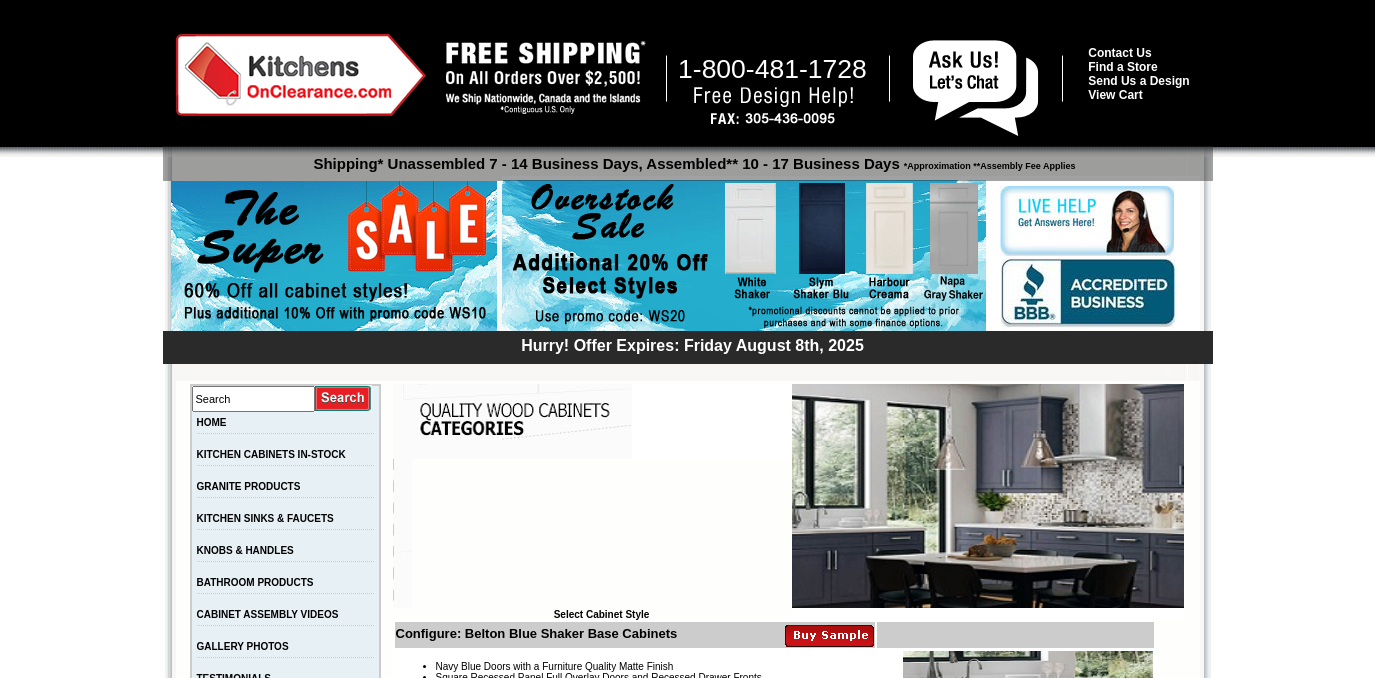 scroll, scrollTop: 0, scrollLeft: 0, axis: both 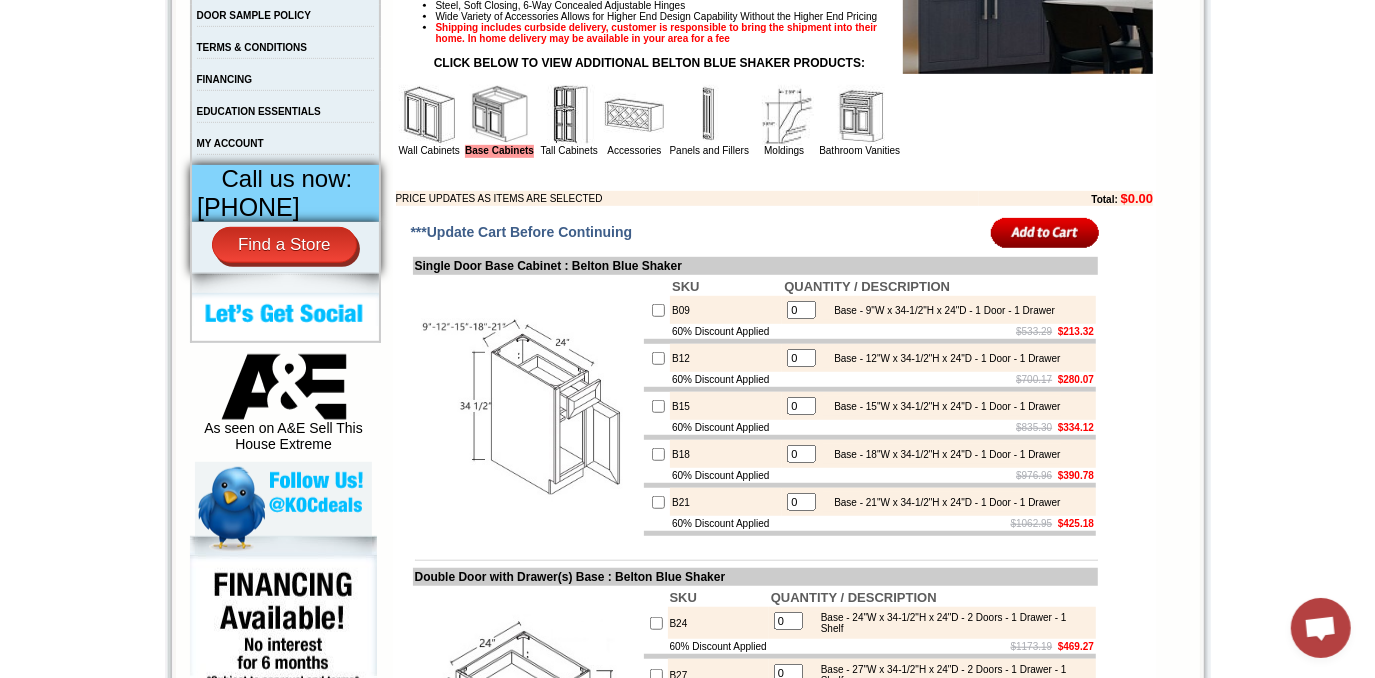 click at bounding box center (429, 115) 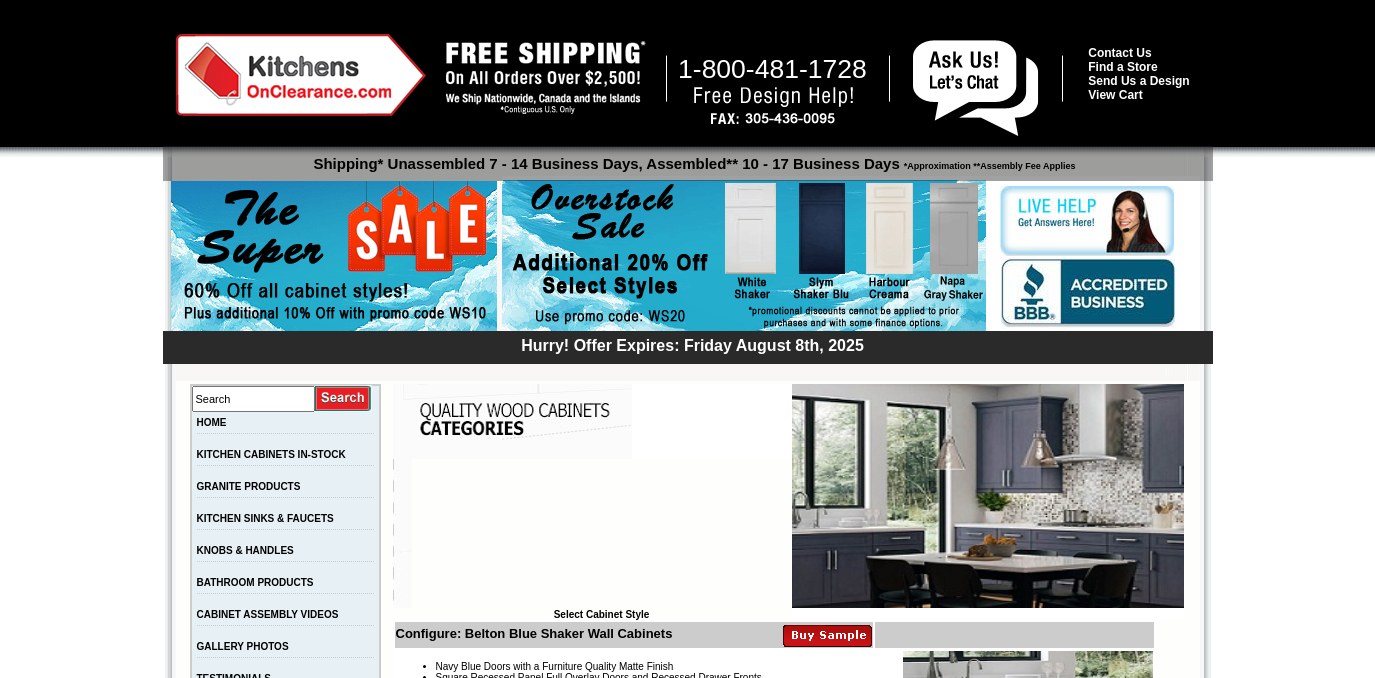 scroll, scrollTop: 0, scrollLeft: 0, axis: both 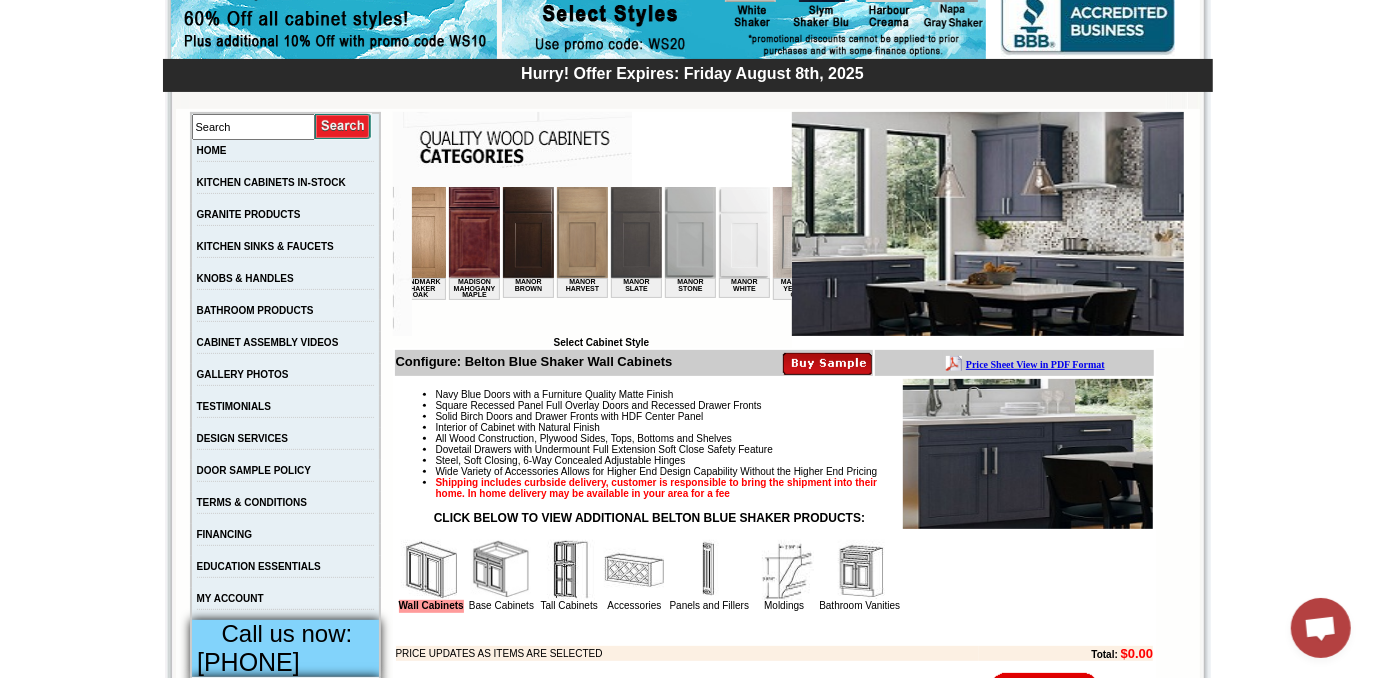 click at bounding box center (527, 231) 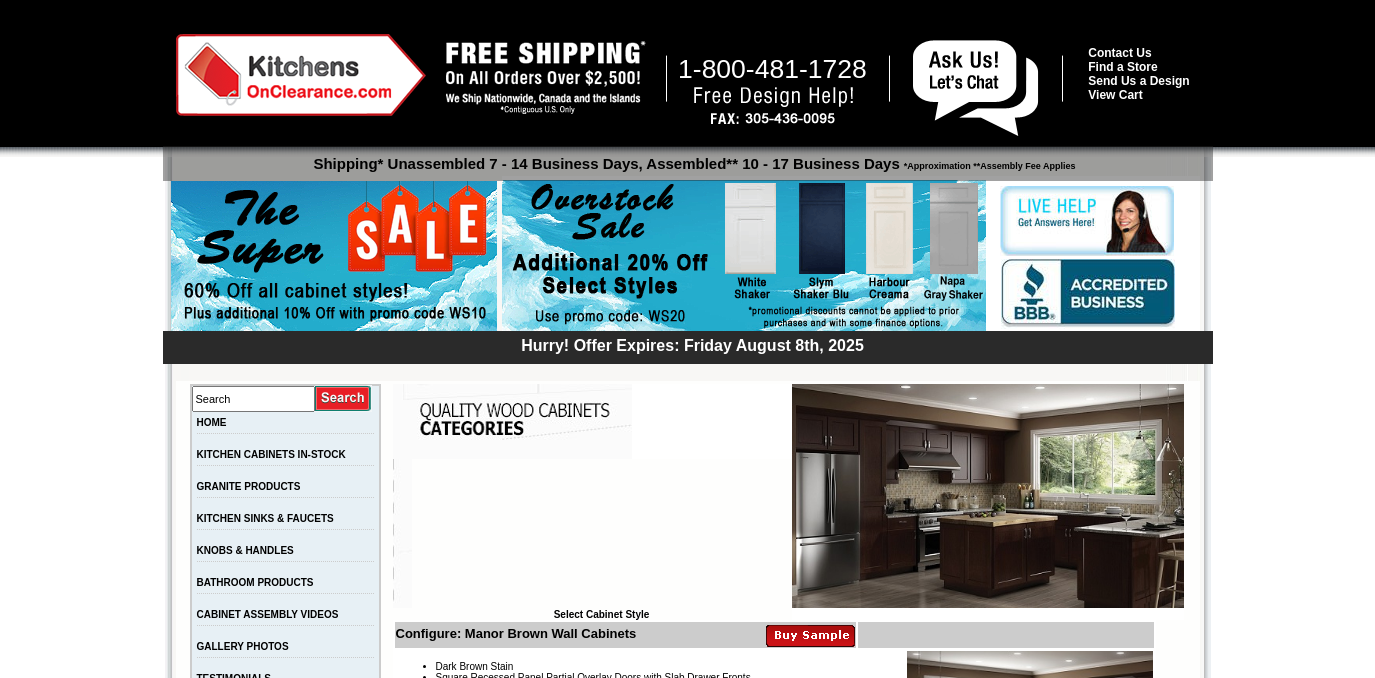 scroll, scrollTop: 0, scrollLeft: 0, axis: both 